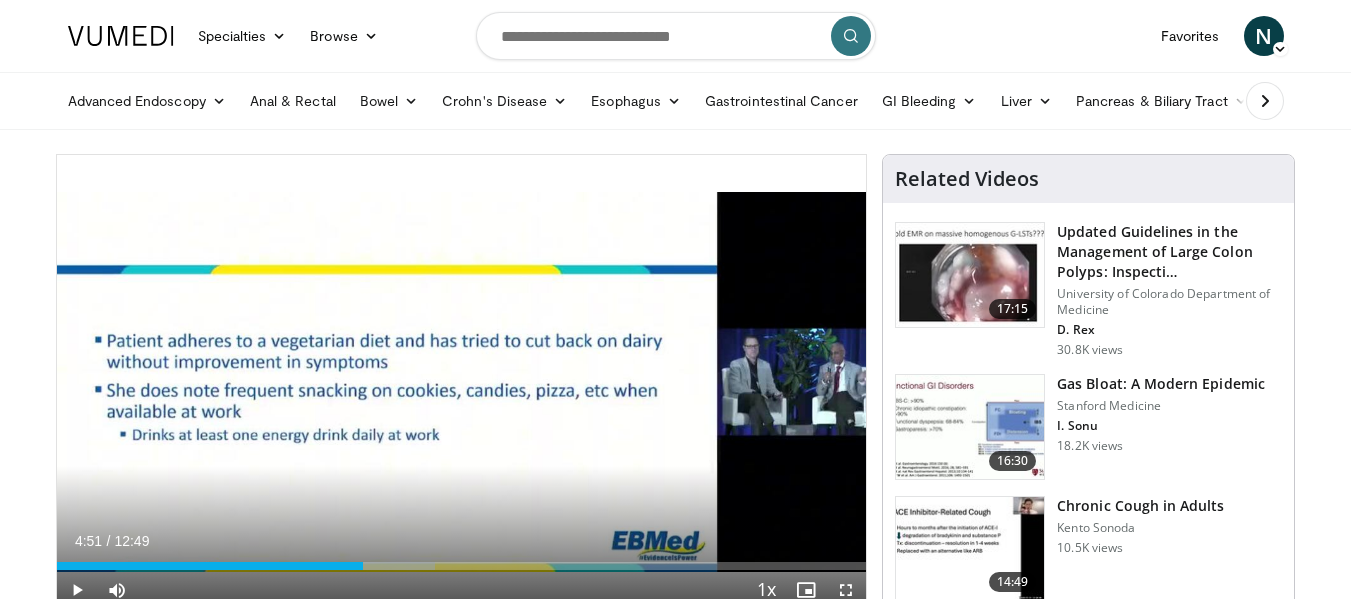 scroll, scrollTop: 100, scrollLeft: 0, axis: vertical 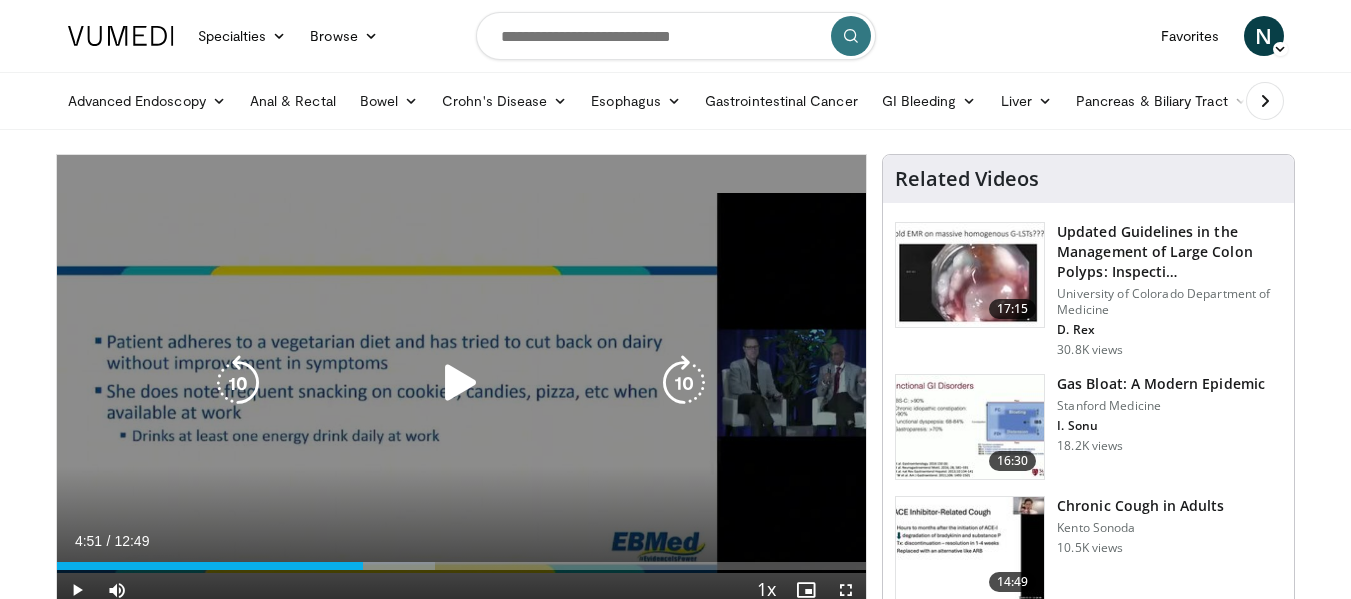 click at bounding box center (461, 383) 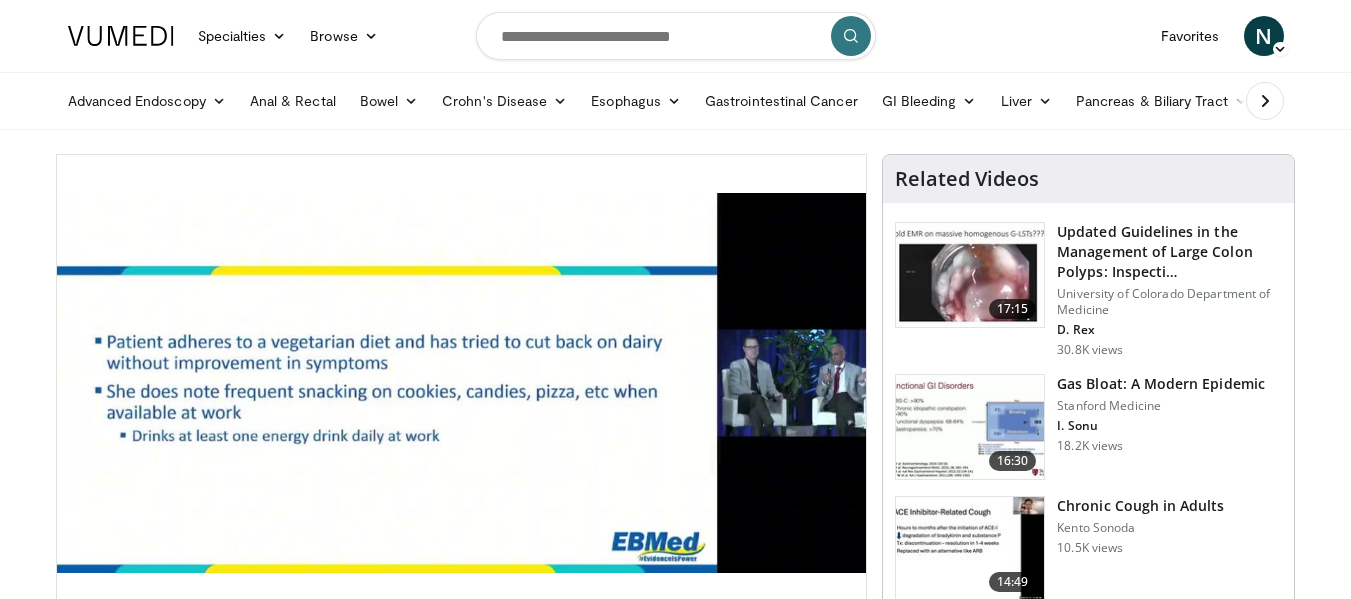 type 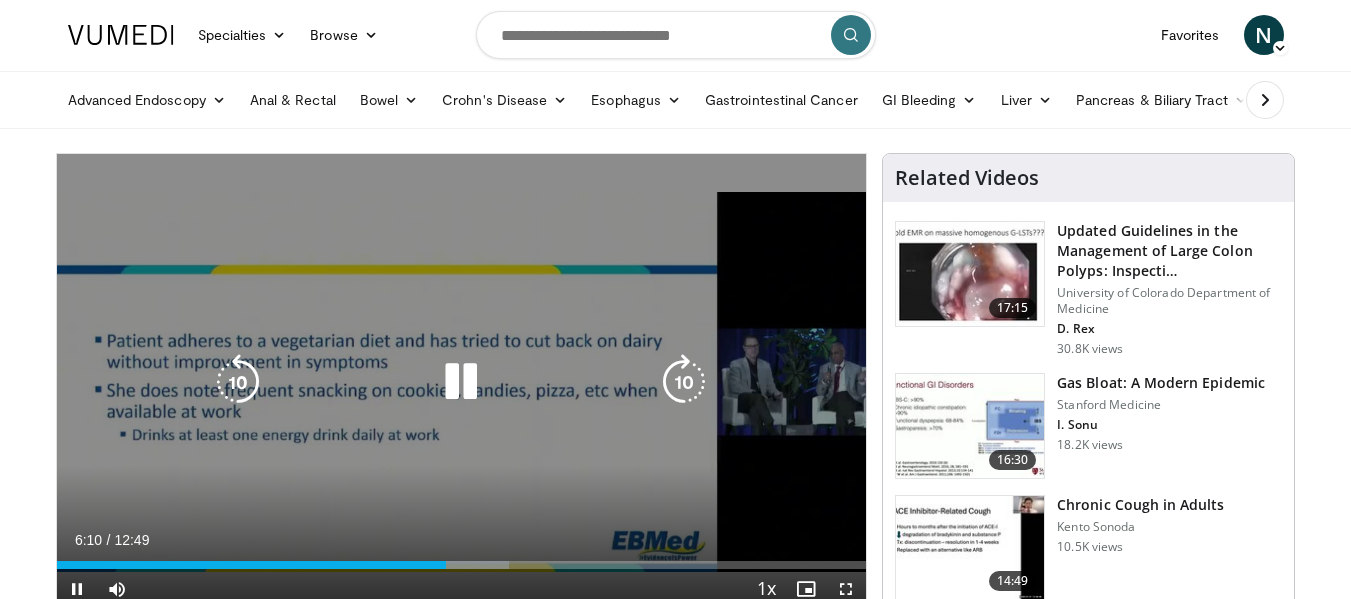 scroll, scrollTop: 0, scrollLeft: 0, axis: both 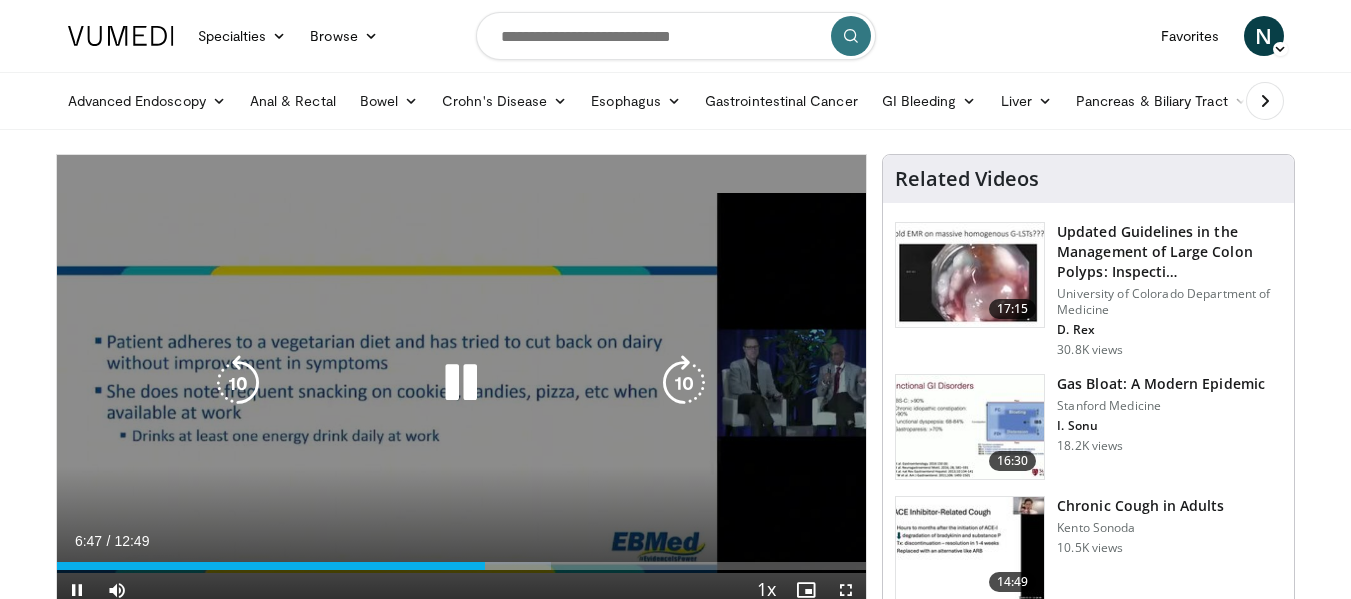 click at bounding box center (238, 383) 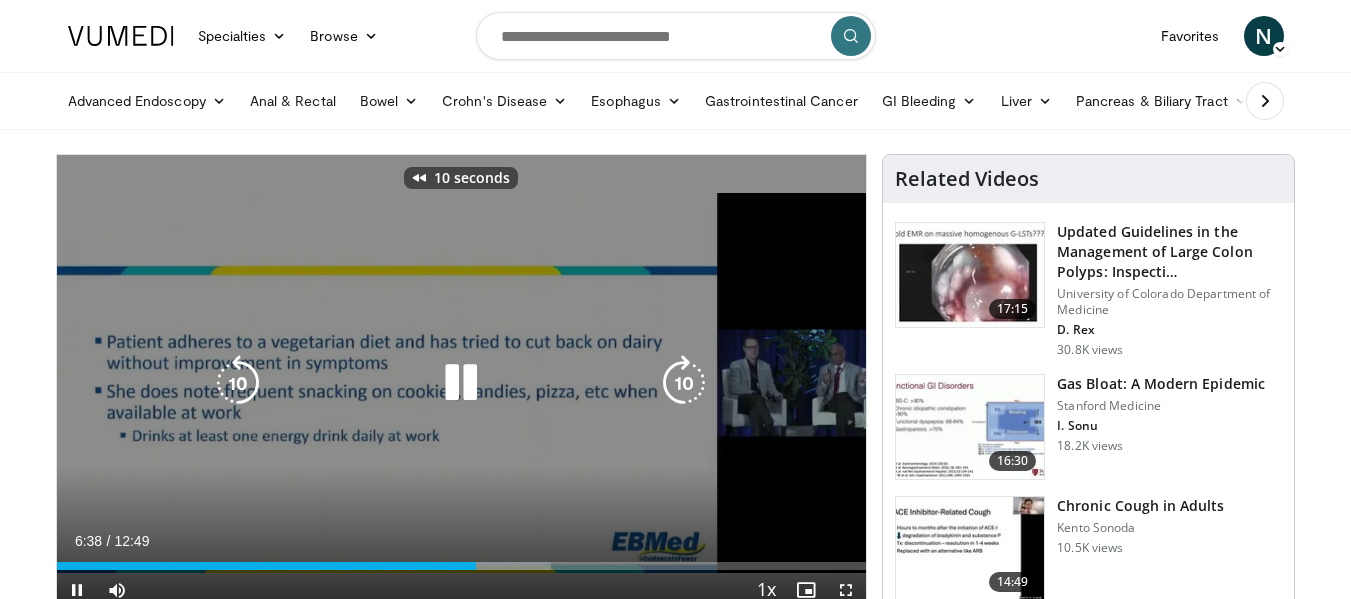 click at bounding box center [238, 383] 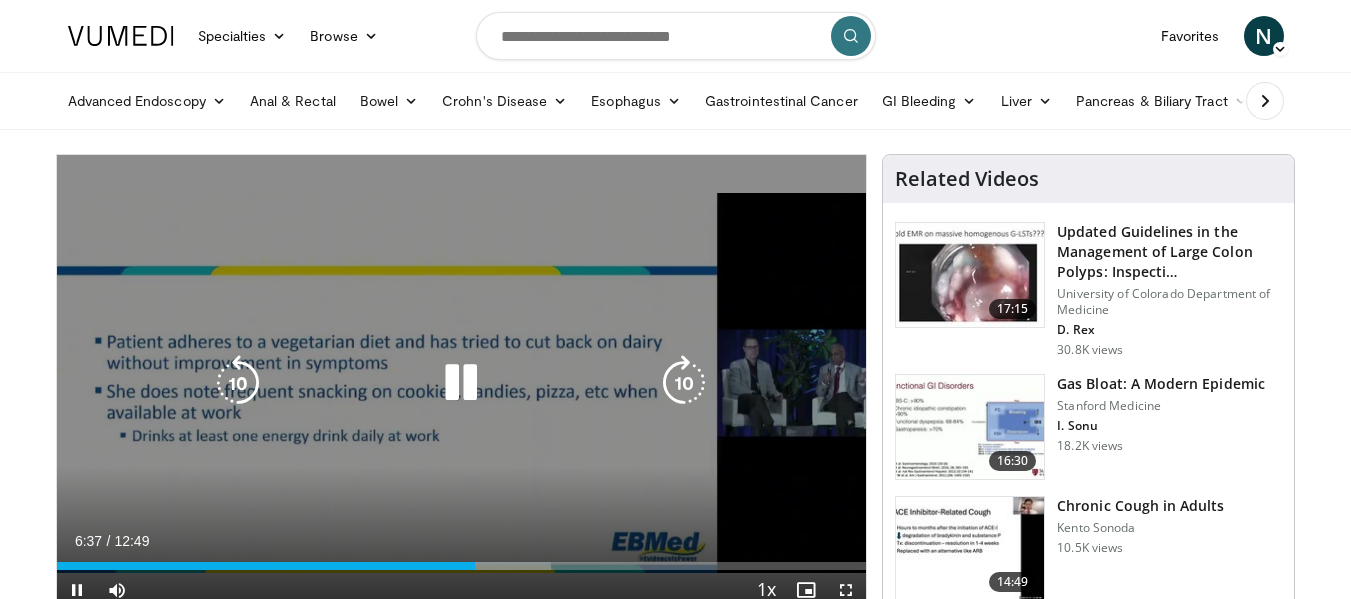 click at bounding box center [238, 383] 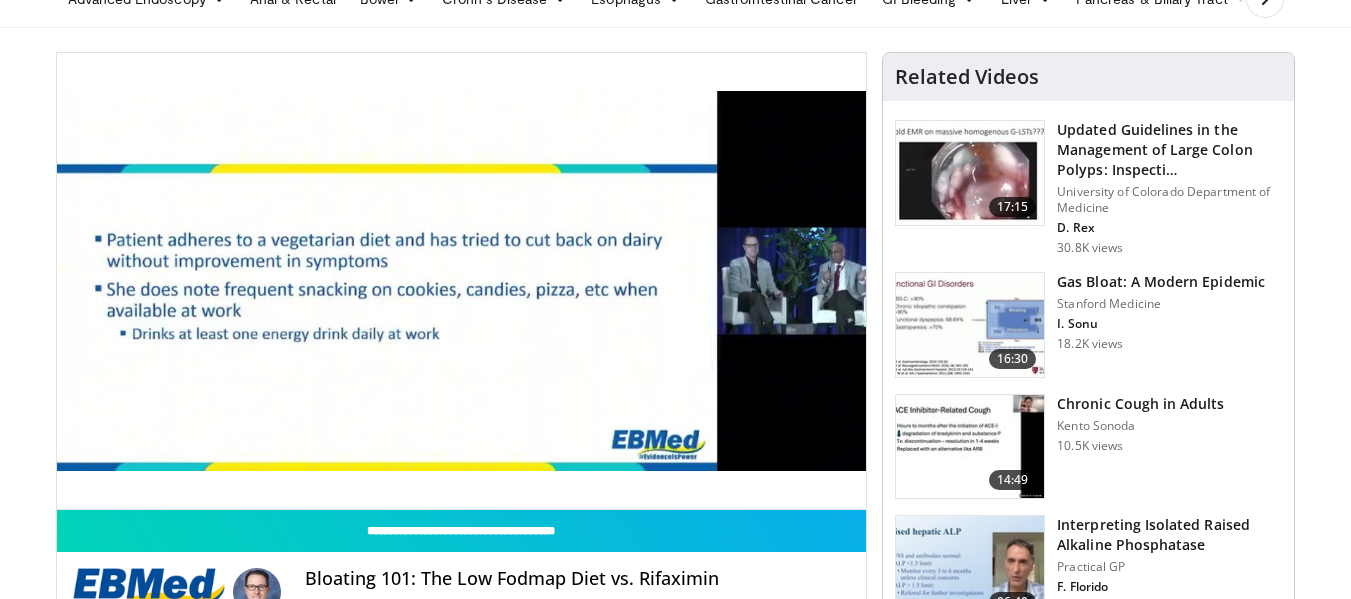 scroll, scrollTop: 100, scrollLeft: 0, axis: vertical 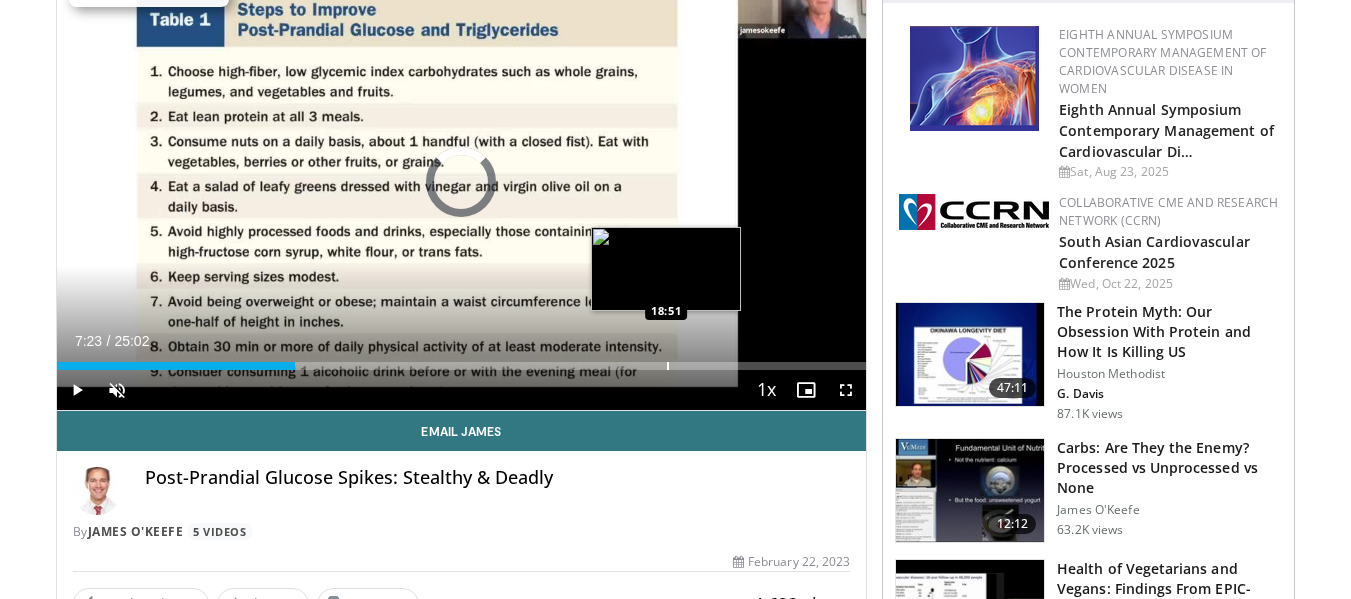 drag, startPoint x: 295, startPoint y: 351, endPoint x: 666, endPoint y: 368, distance: 371.38928 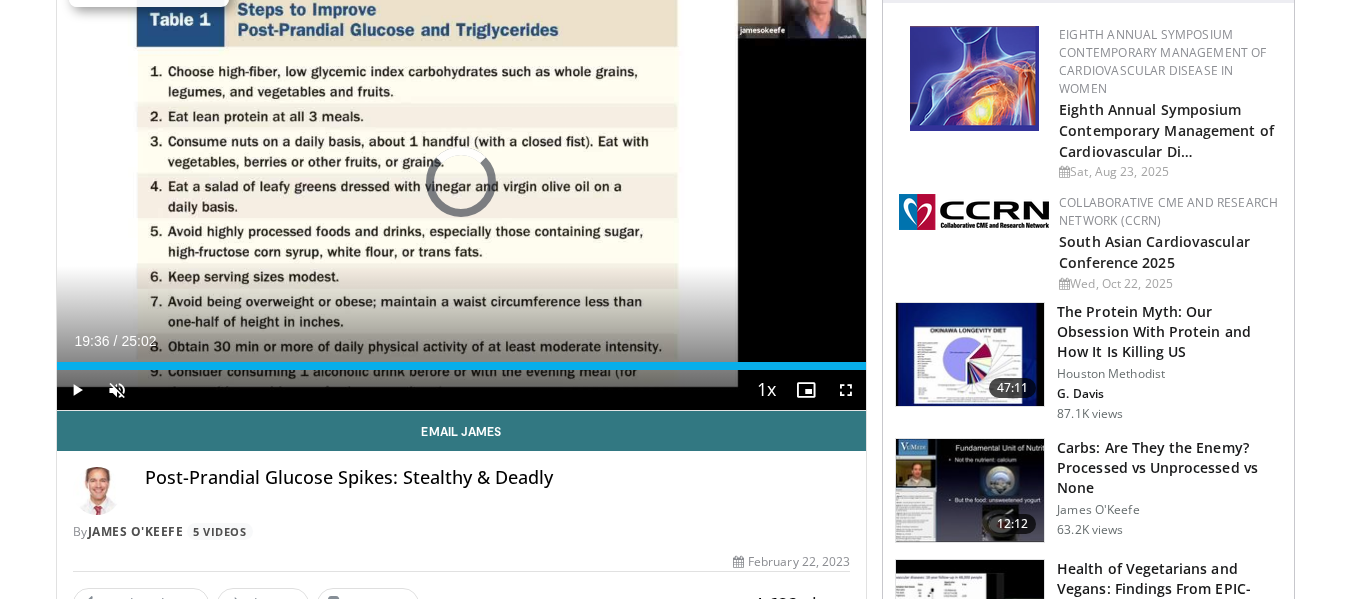 drag, startPoint x: 687, startPoint y: 368, endPoint x: 868, endPoint y: 367, distance: 181.00276 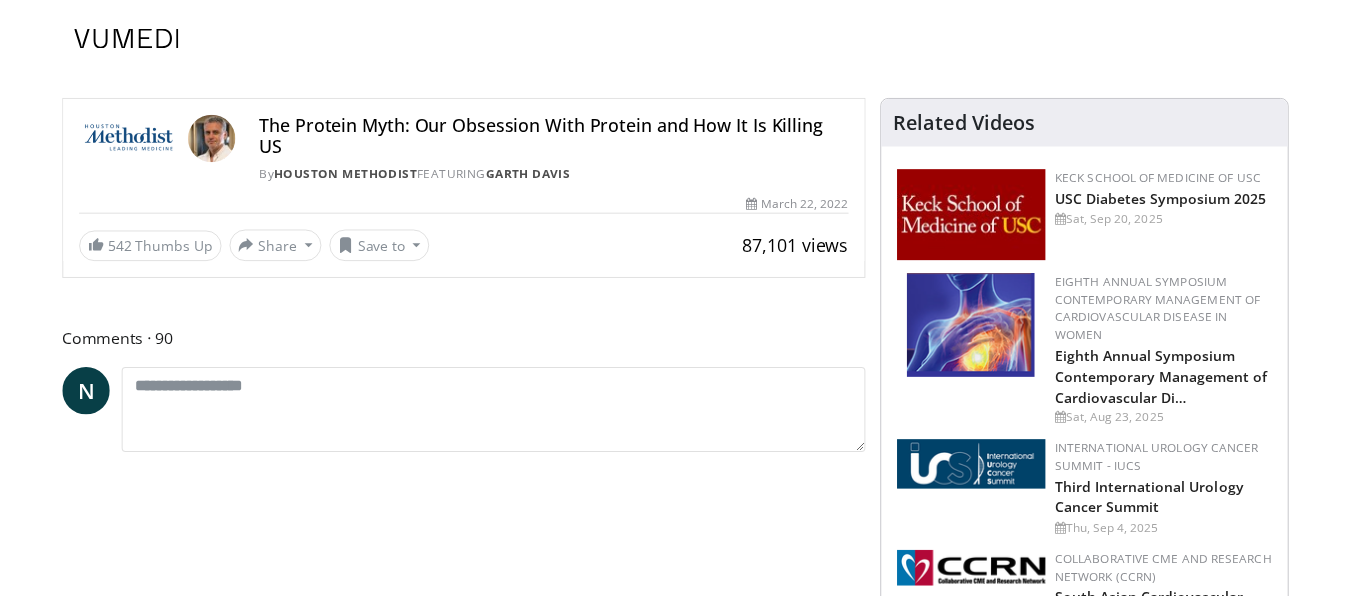 scroll, scrollTop: 0, scrollLeft: 0, axis: both 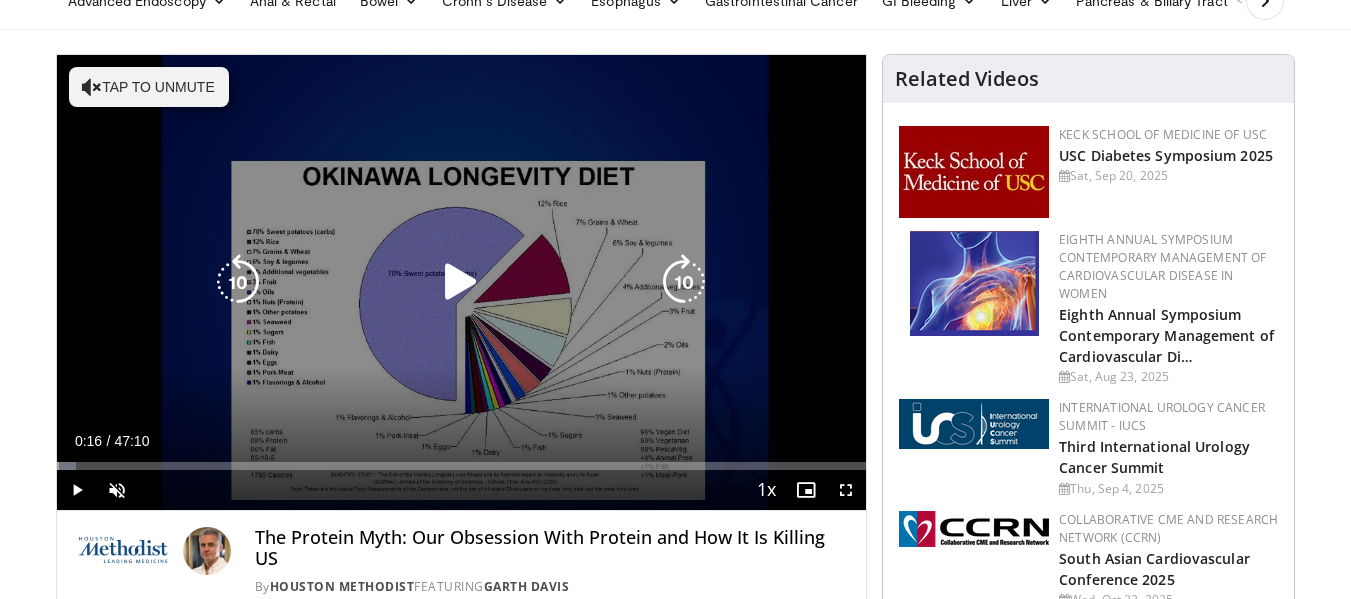 click on "Tap to unmute" at bounding box center [149, 87] 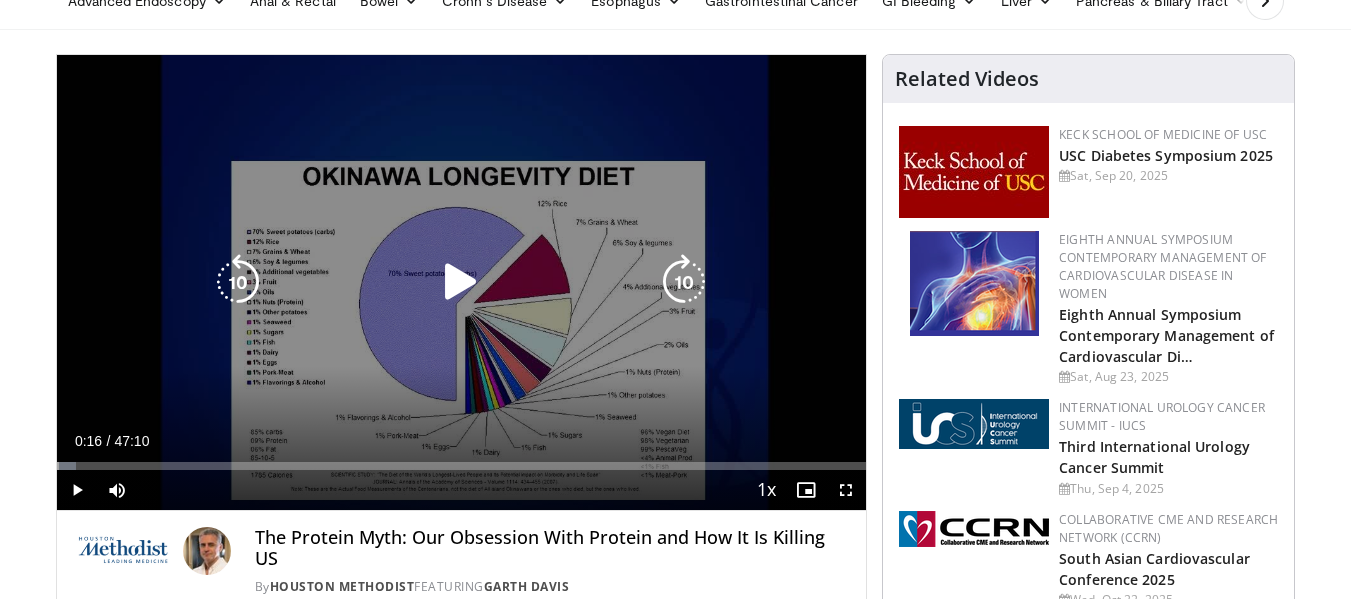 click at bounding box center [461, 282] 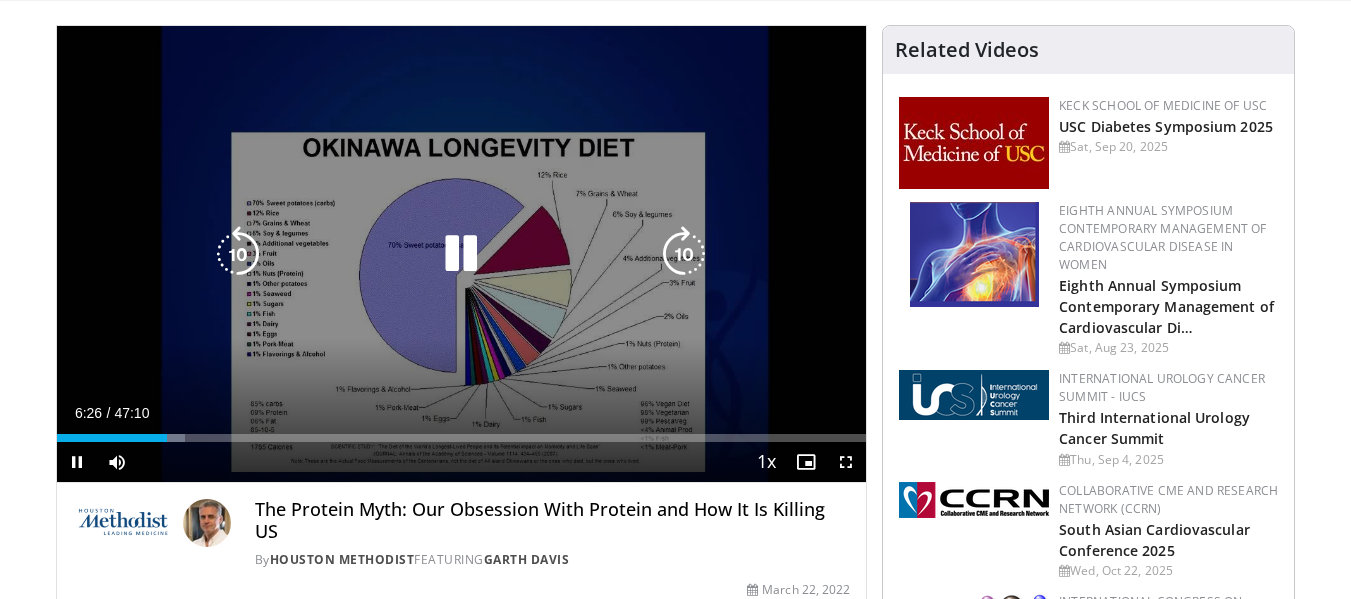 scroll, scrollTop: 100, scrollLeft: 0, axis: vertical 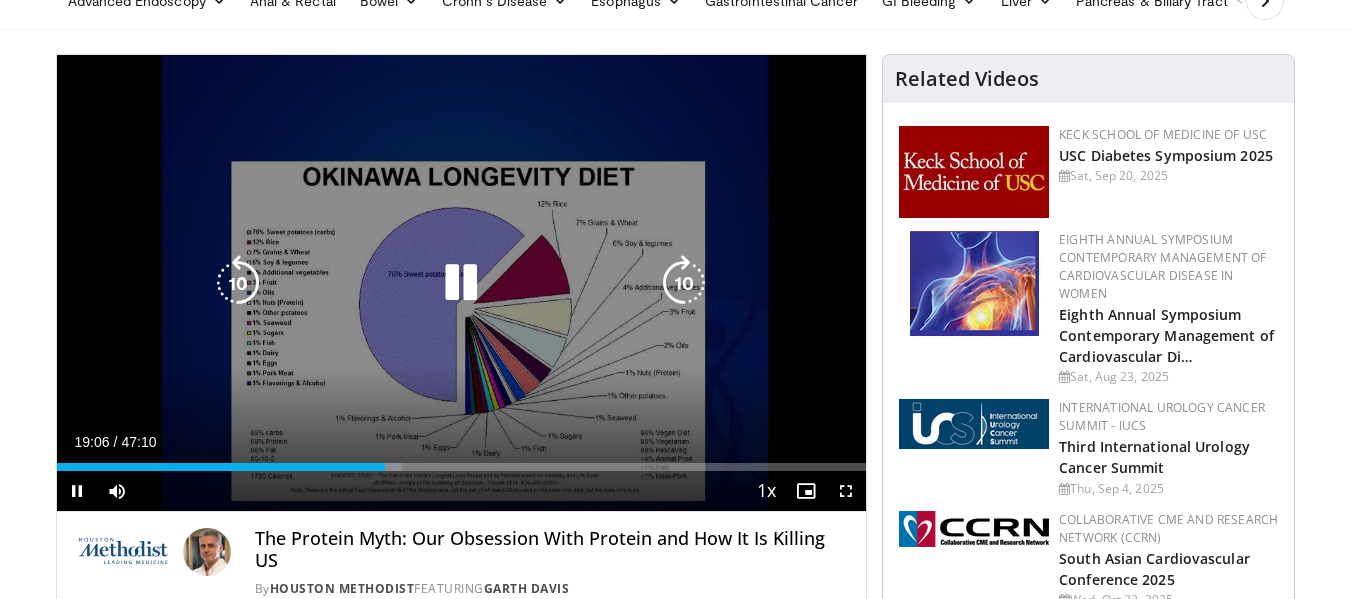 click at bounding box center (461, 283) 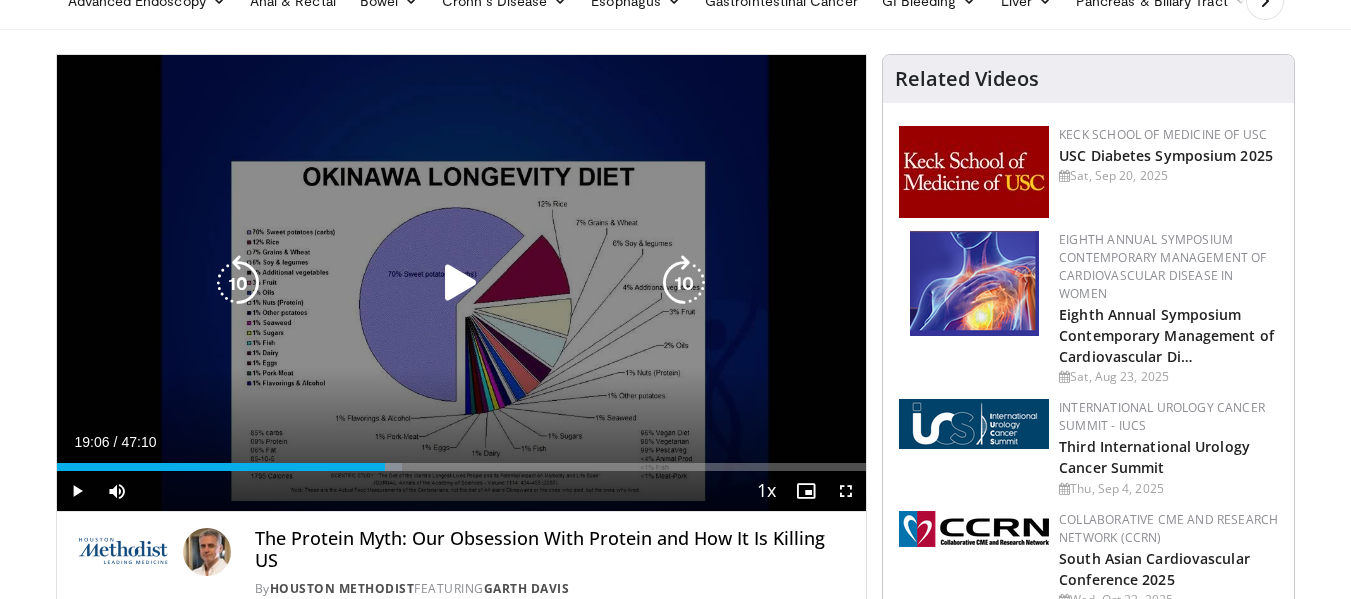 click at bounding box center (461, 283) 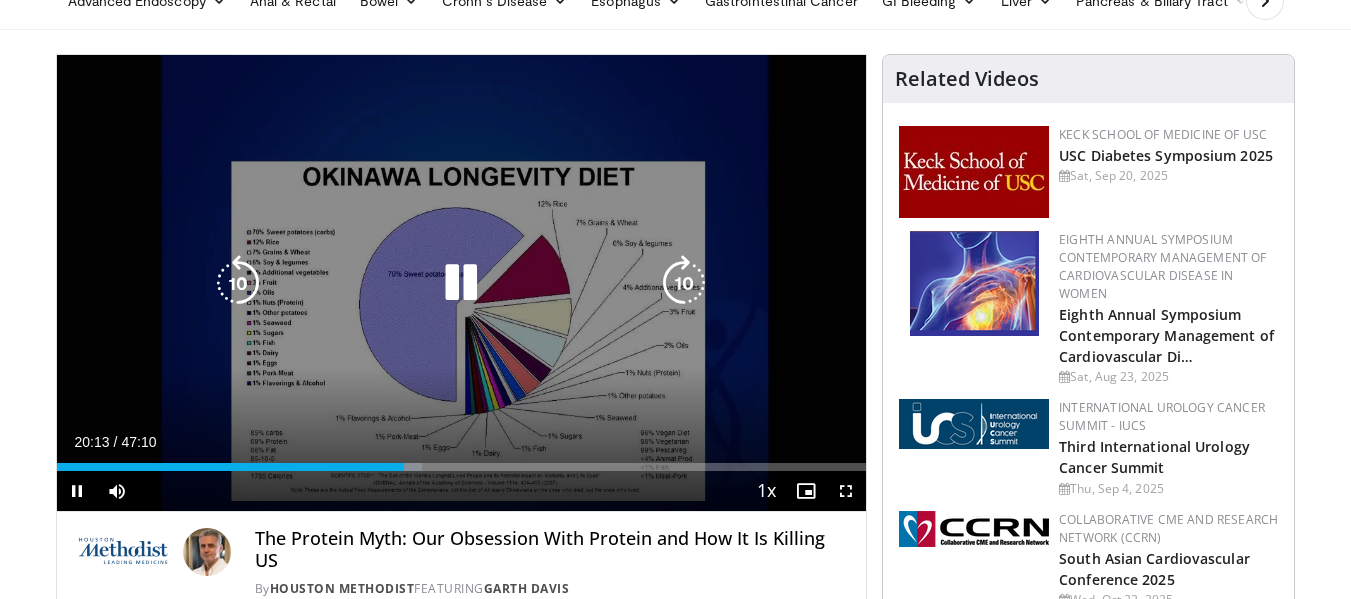 click at bounding box center [461, 283] 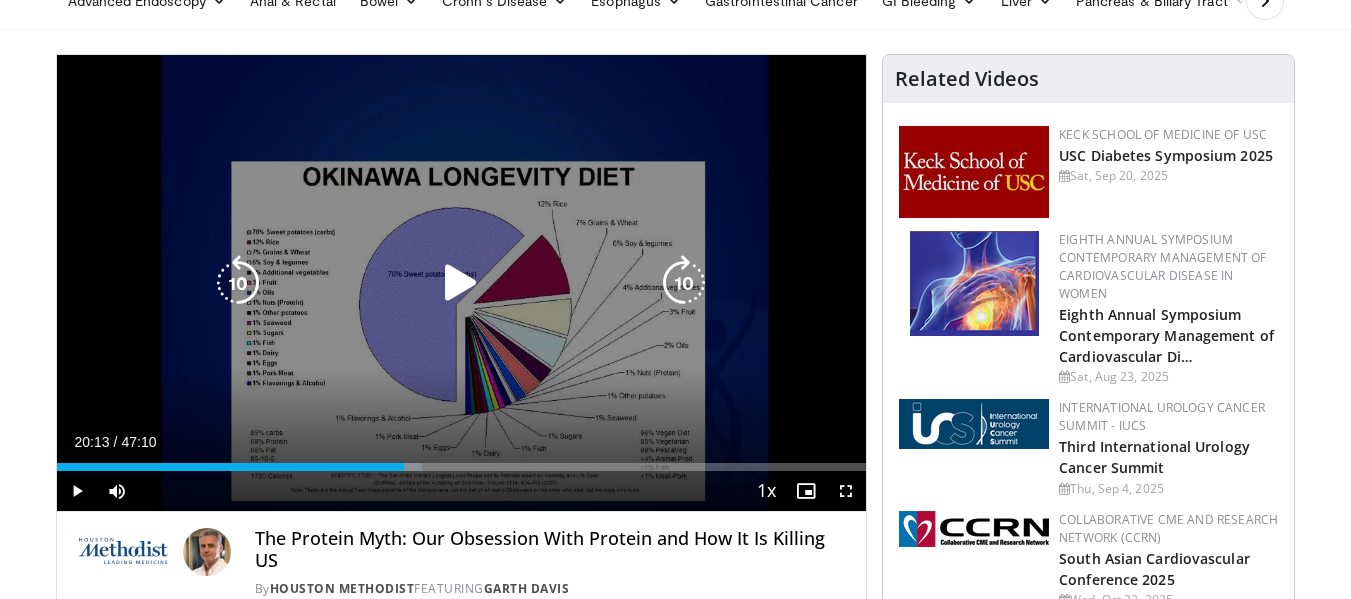 click at bounding box center [461, 283] 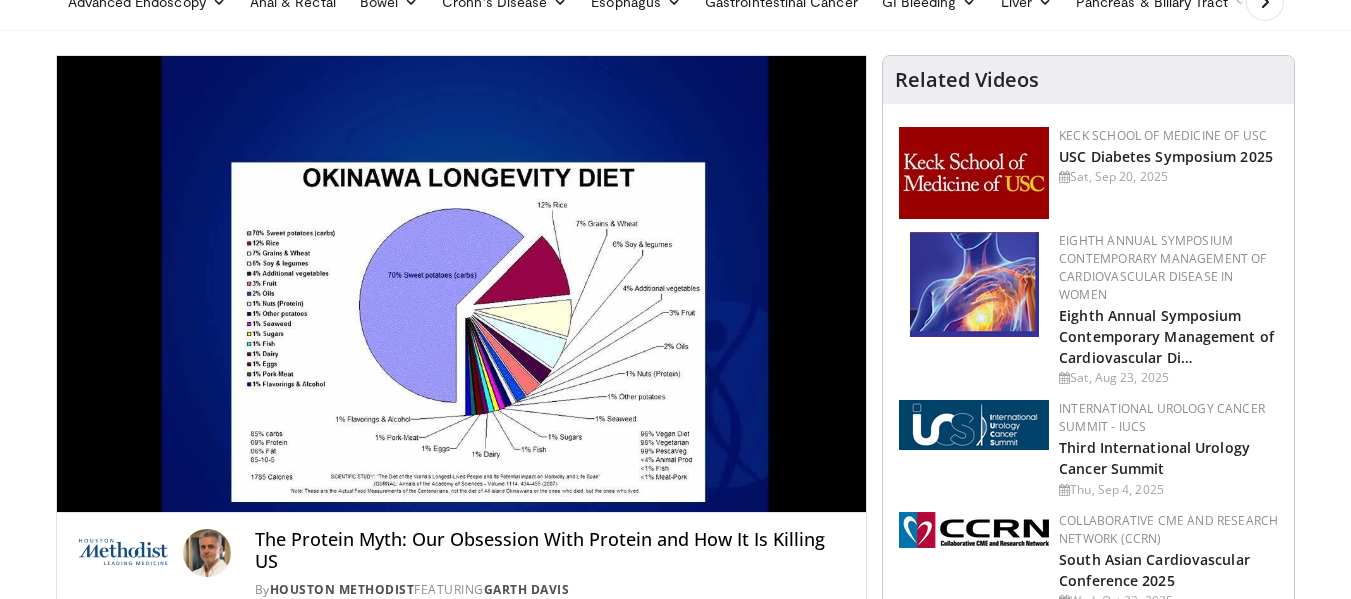 scroll, scrollTop: 100, scrollLeft: 0, axis: vertical 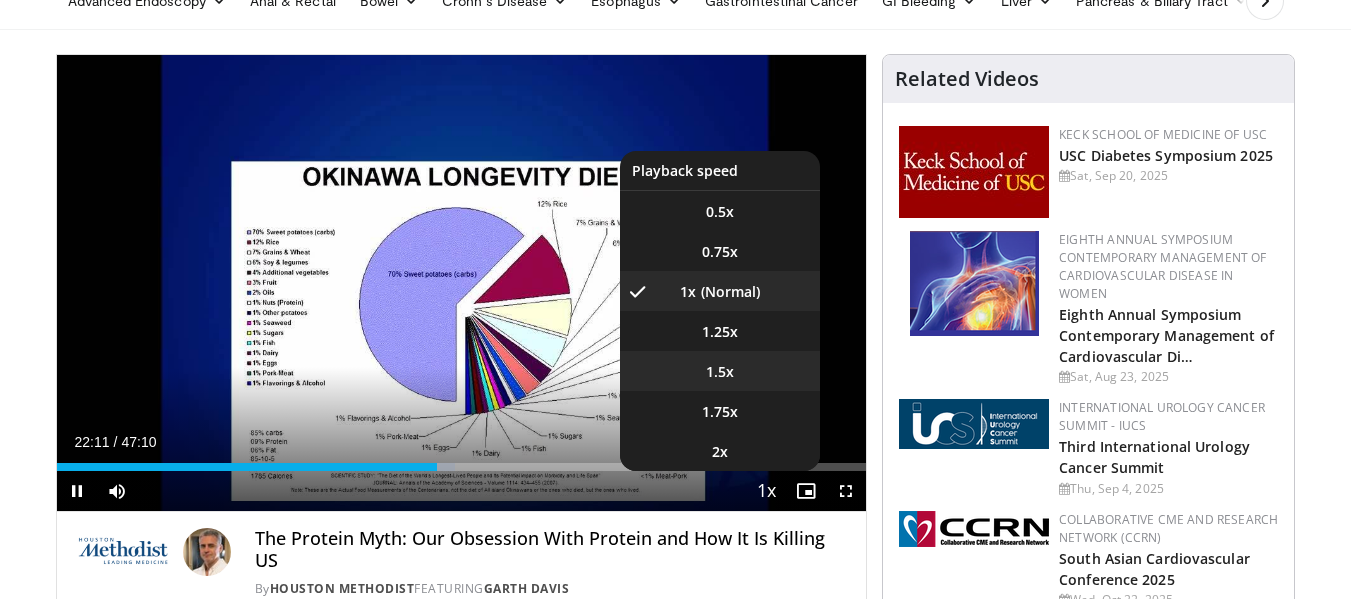 click on "1.5x" at bounding box center [720, 372] 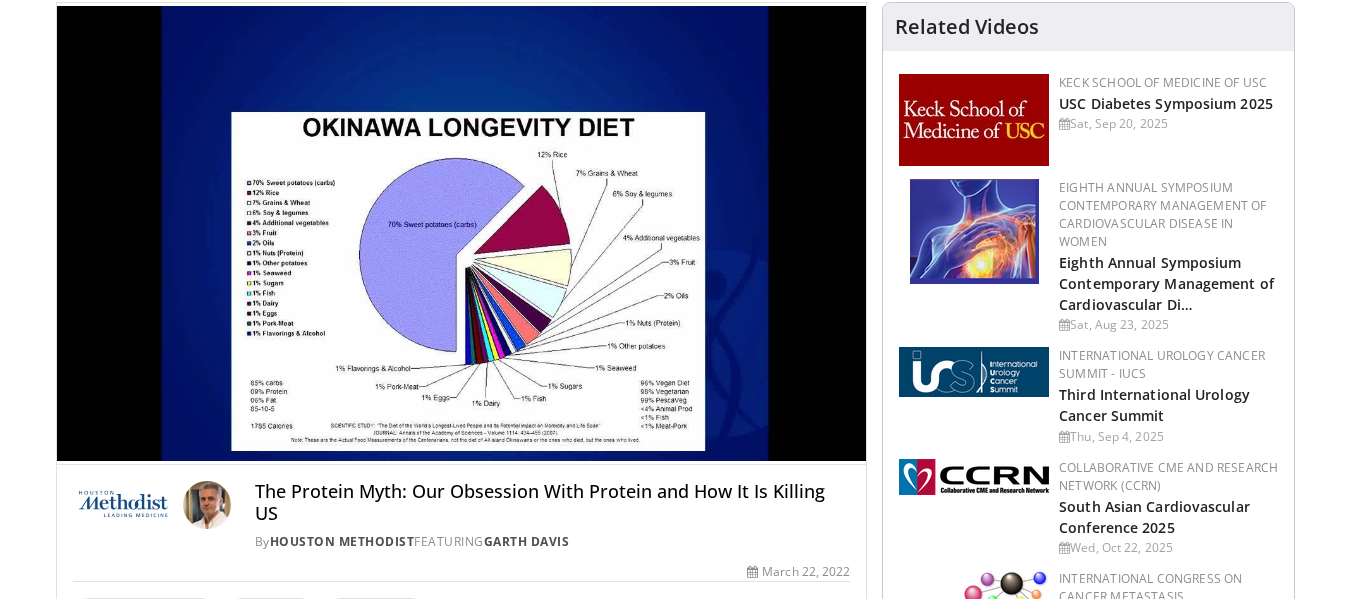 scroll, scrollTop: 200, scrollLeft: 0, axis: vertical 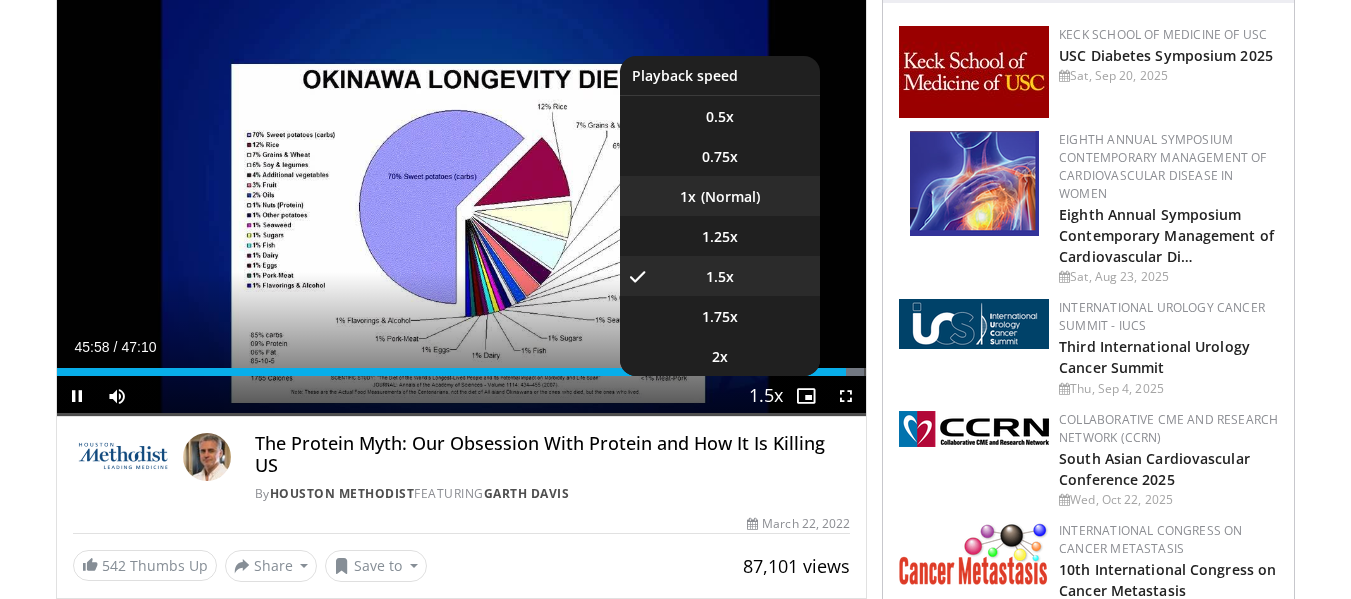 click on "1x" at bounding box center (720, 196) 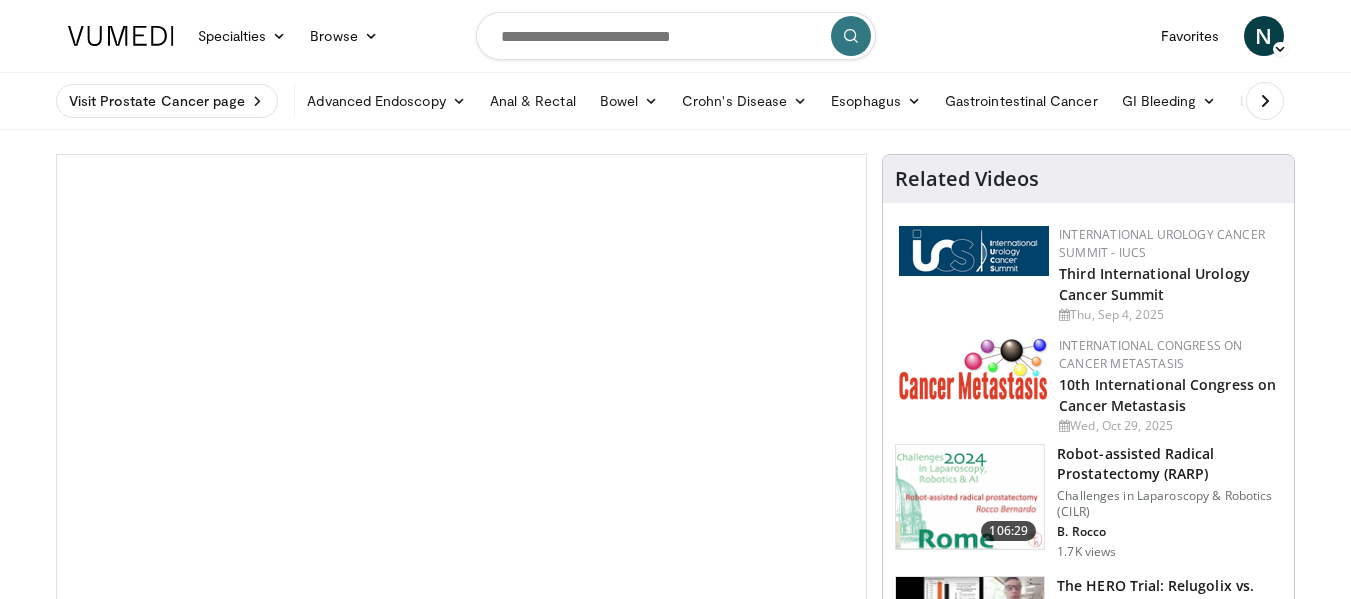 scroll, scrollTop: 0, scrollLeft: 0, axis: both 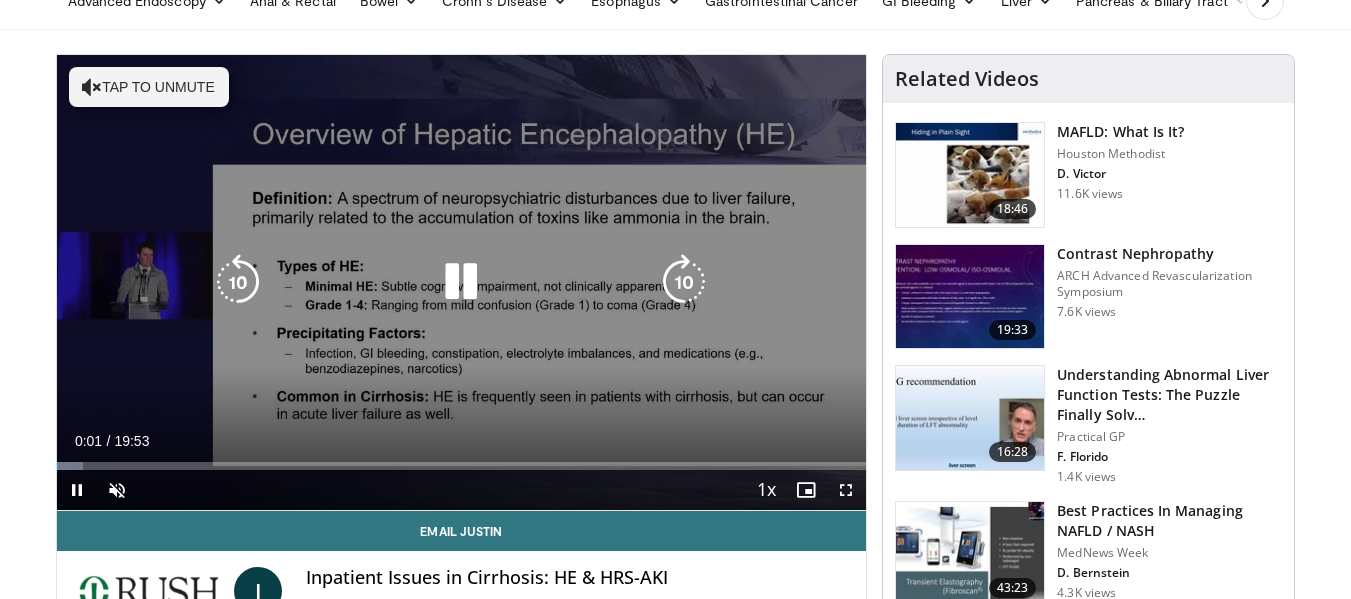 click on "Tap to unmute" at bounding box center [149, 87] 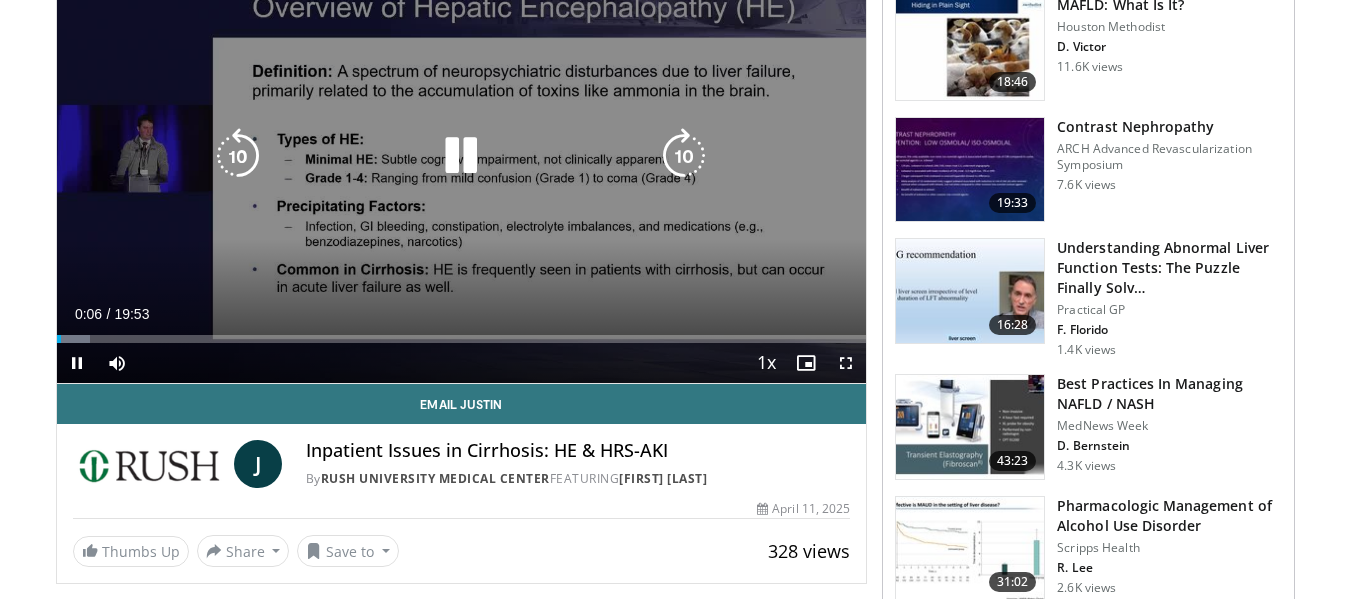 scroll, scrollTop: 100, scrollLeft: 0, axis: vertical 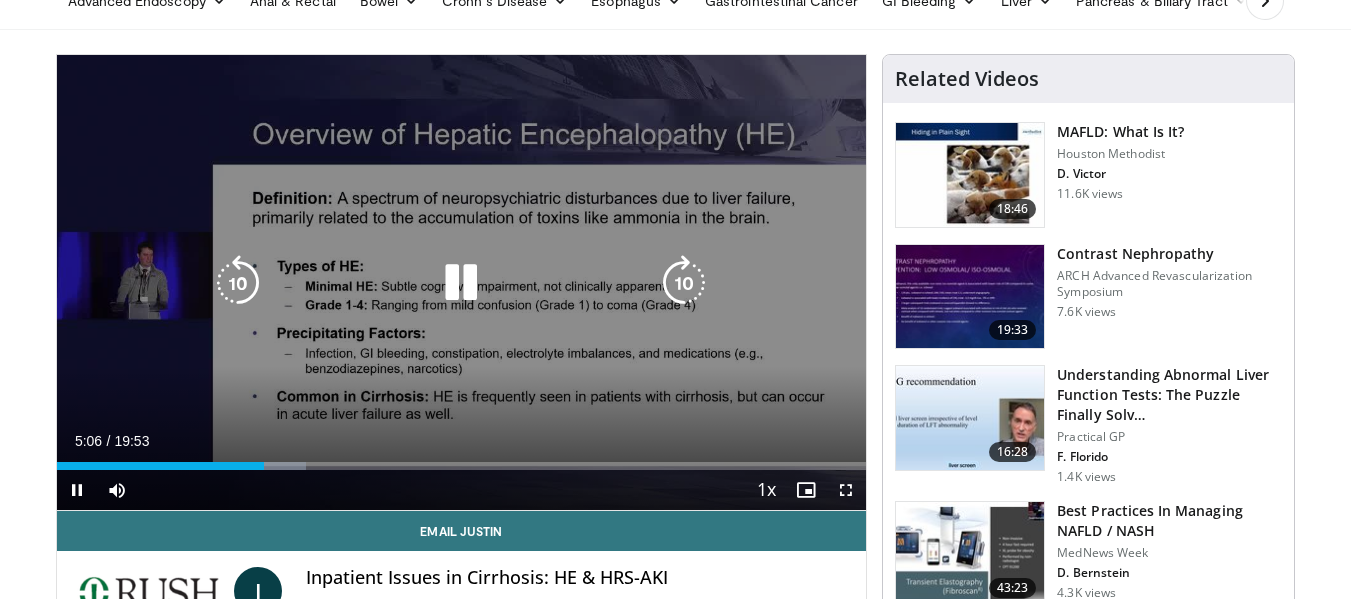 click at bounding box center [461, 283] 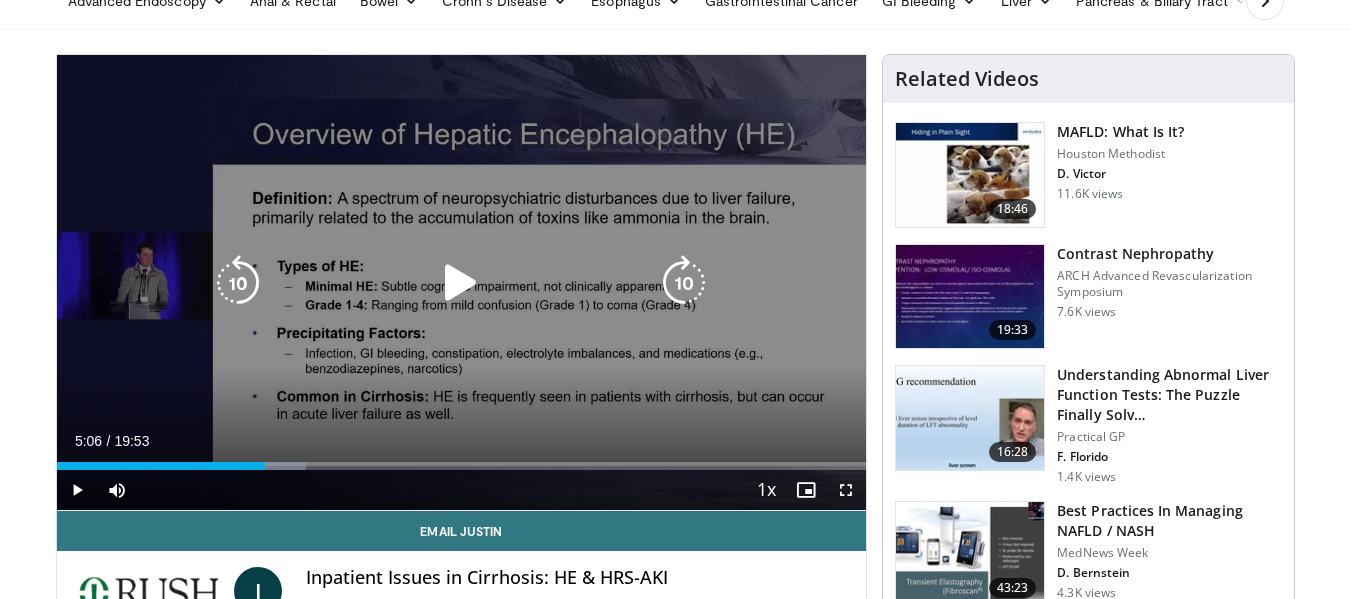 click at bounding box center [461, 283] 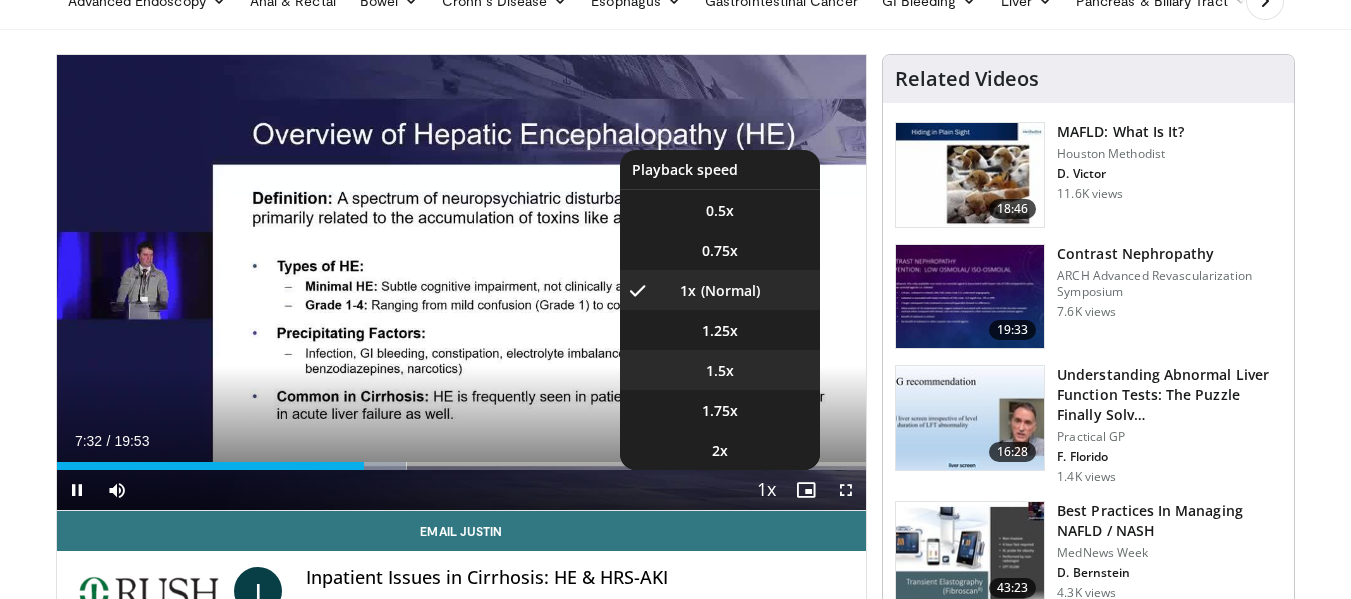 click on "1.5x" at bounding box center (720, 371) 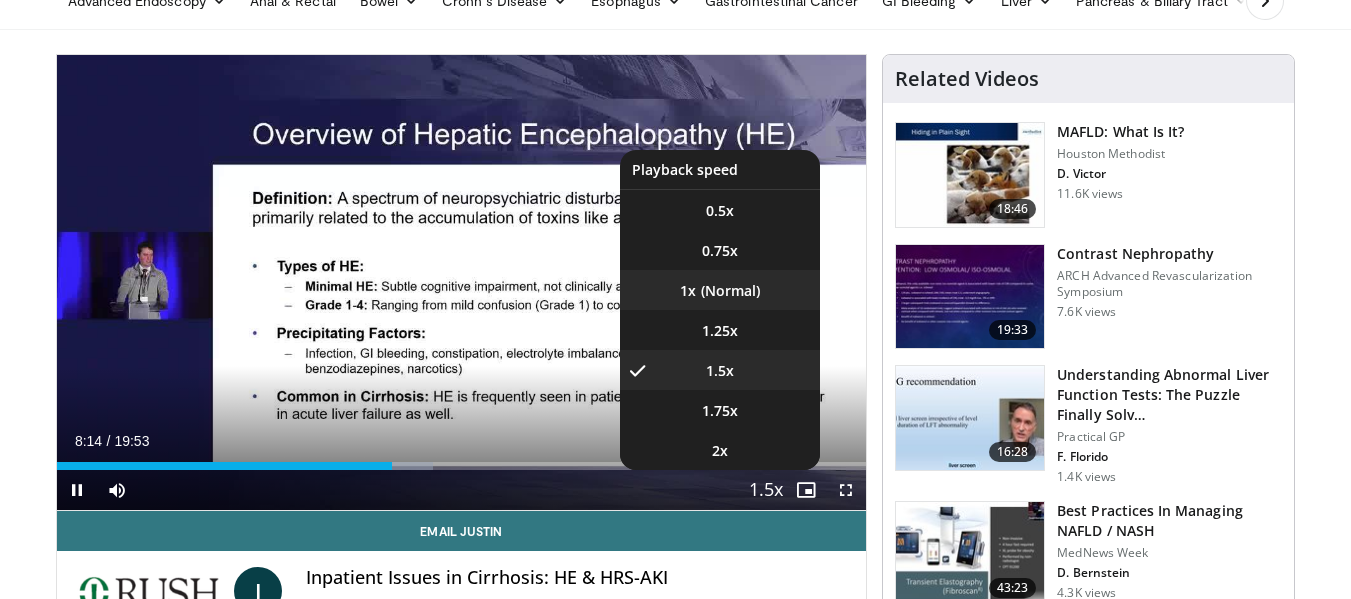 click on "1x" at bounding box center (720, 290) 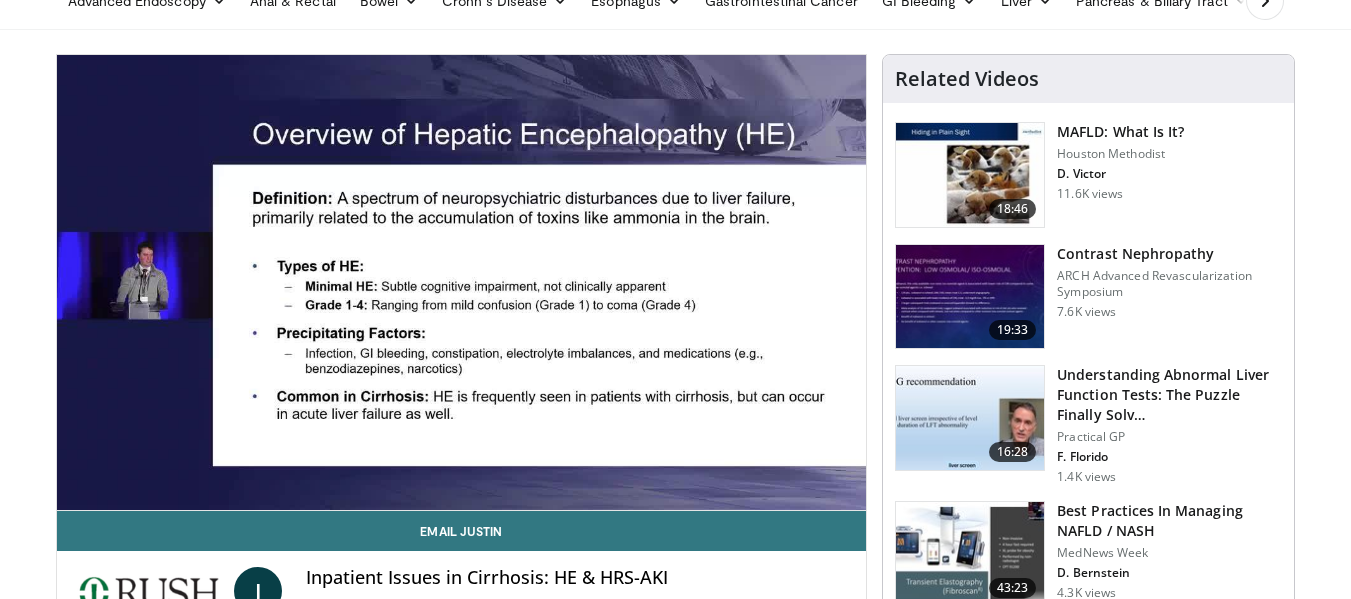 click on "**********" at bounding box center [462, 283] 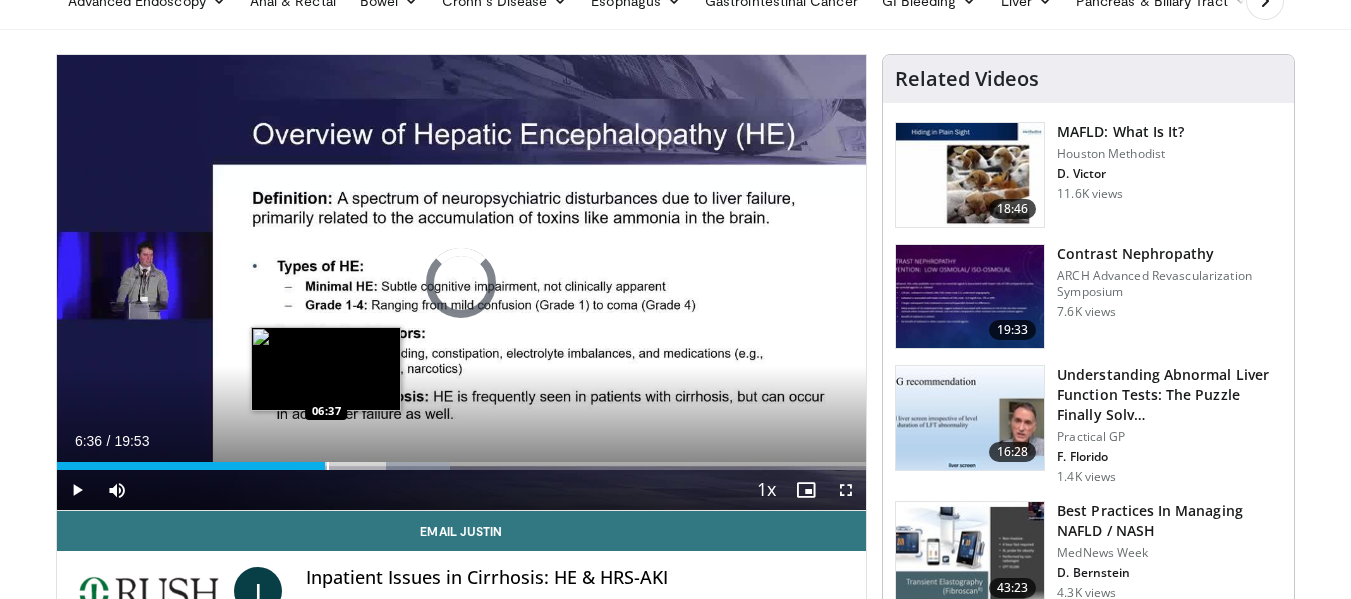 click at bounding box center (328, 466) 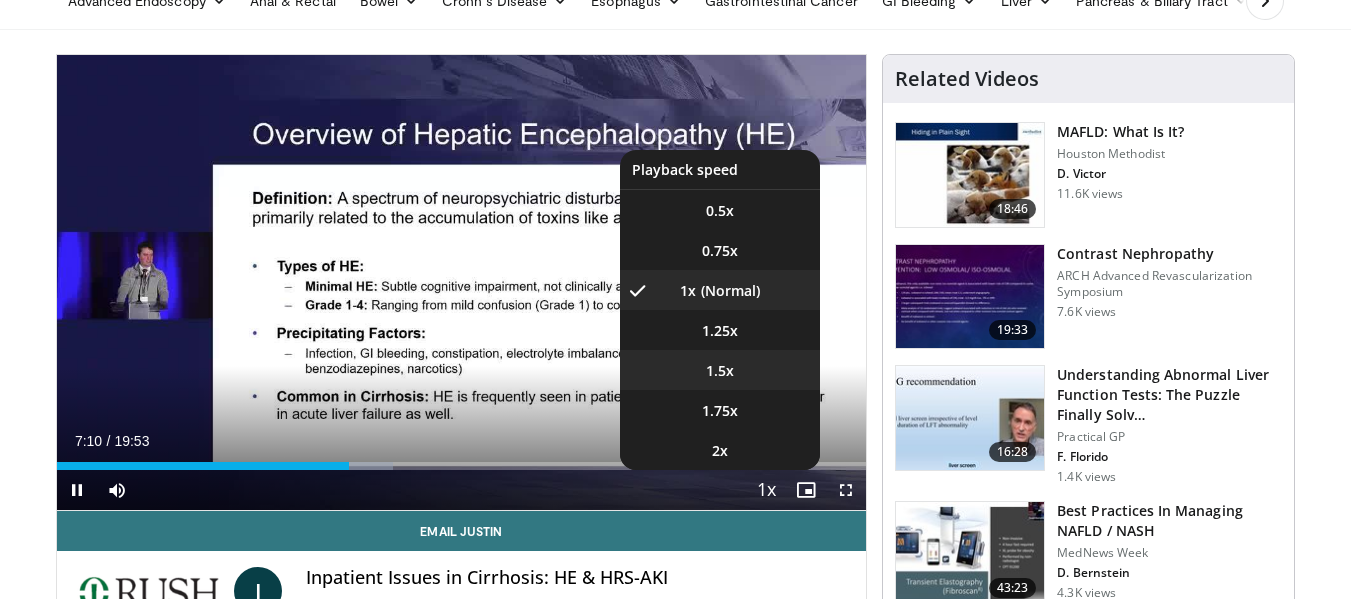 click on "1.5x" at bounding box center [720, 371] 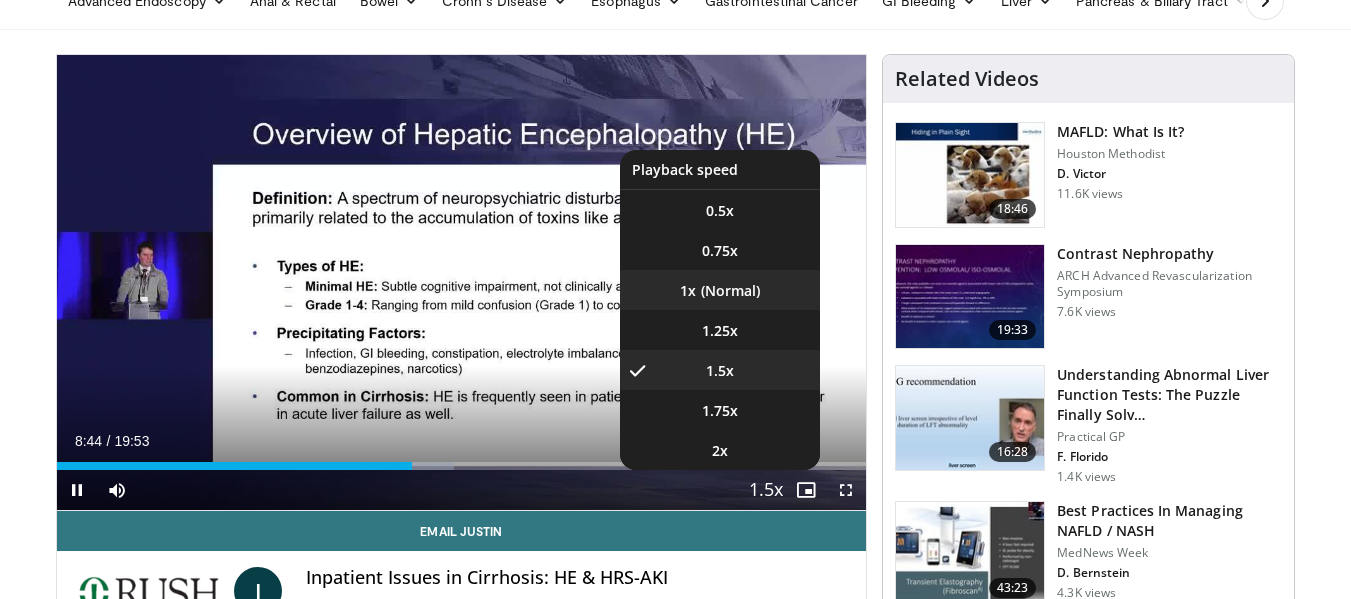 click on "1x" at bounding box center [720, 290] 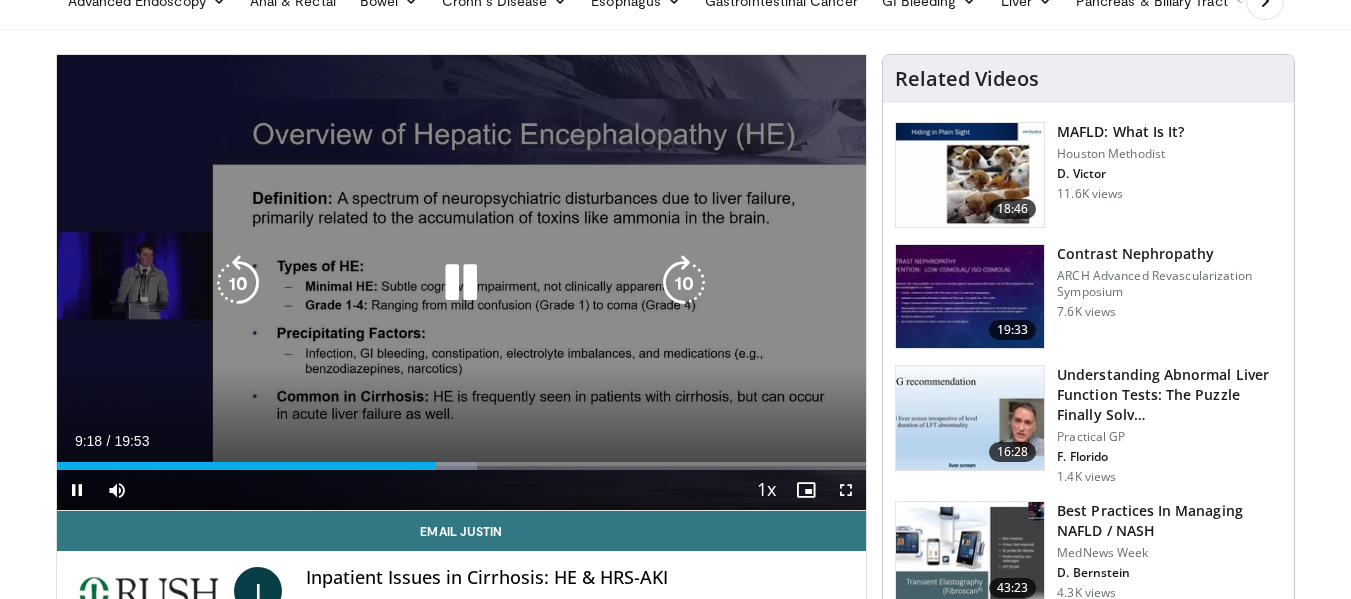 click at bounding box center (461, 283) 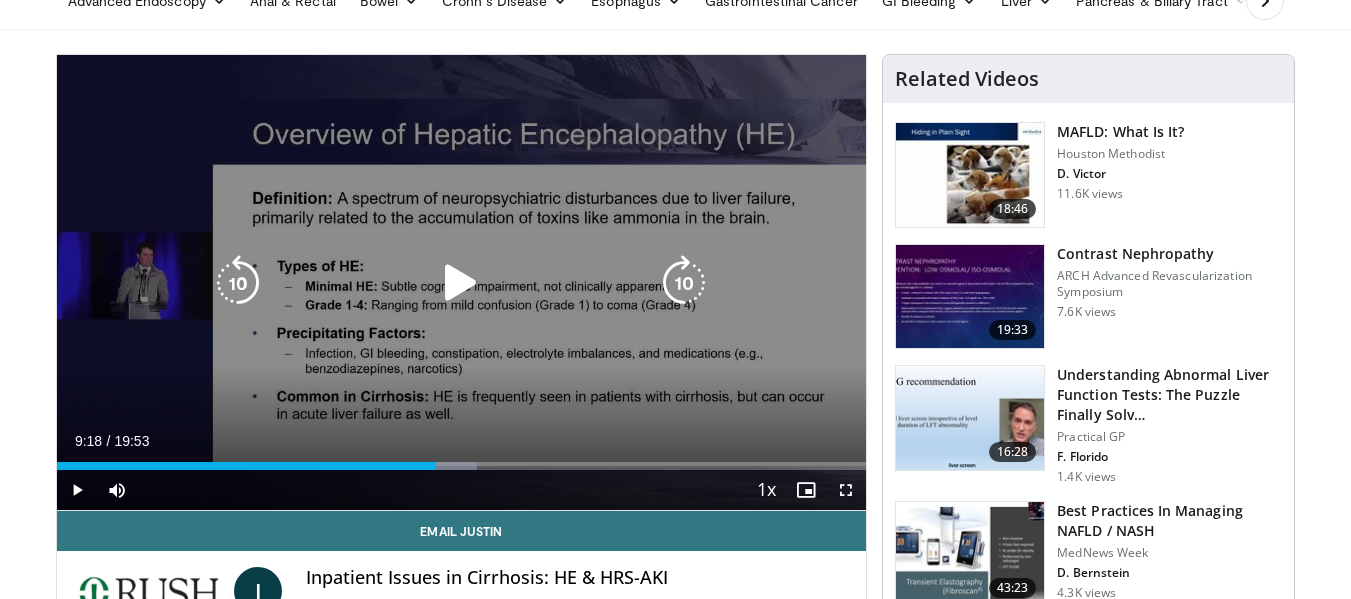 click at bounding box center (461, 283) 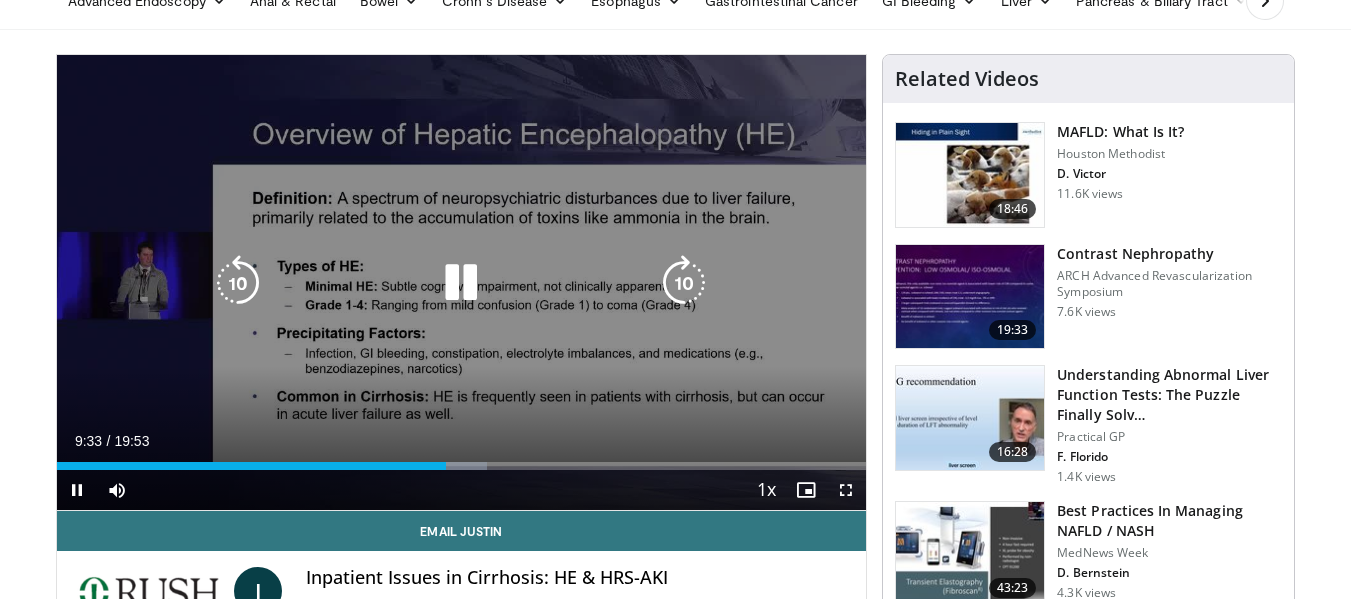 click at bounding box center (461, 283) 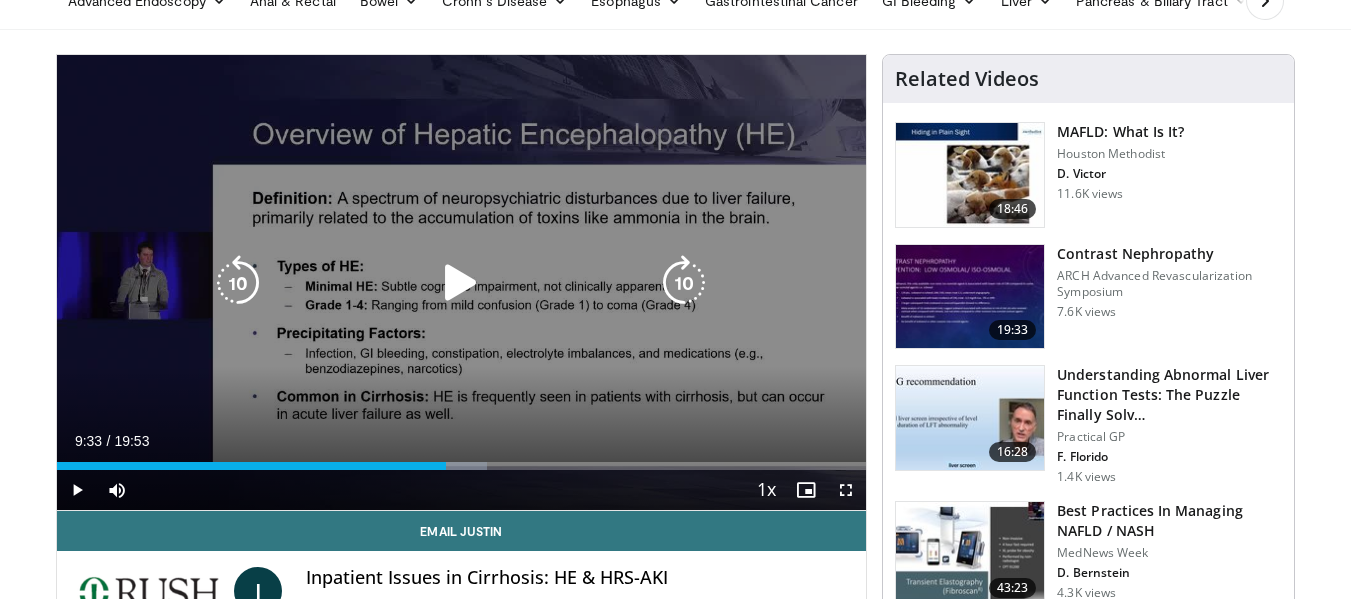 click at bounding box center (461, 283) 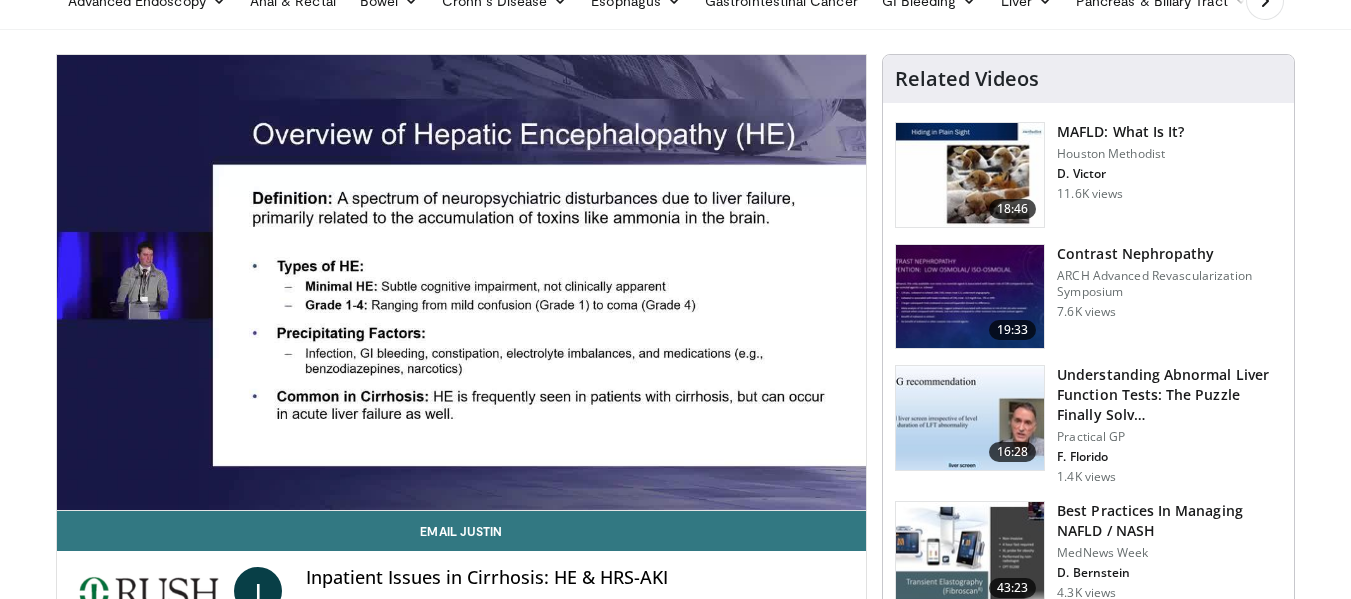 click on "10 seconds
Tap to unmute" at bounding box center (462, 282) 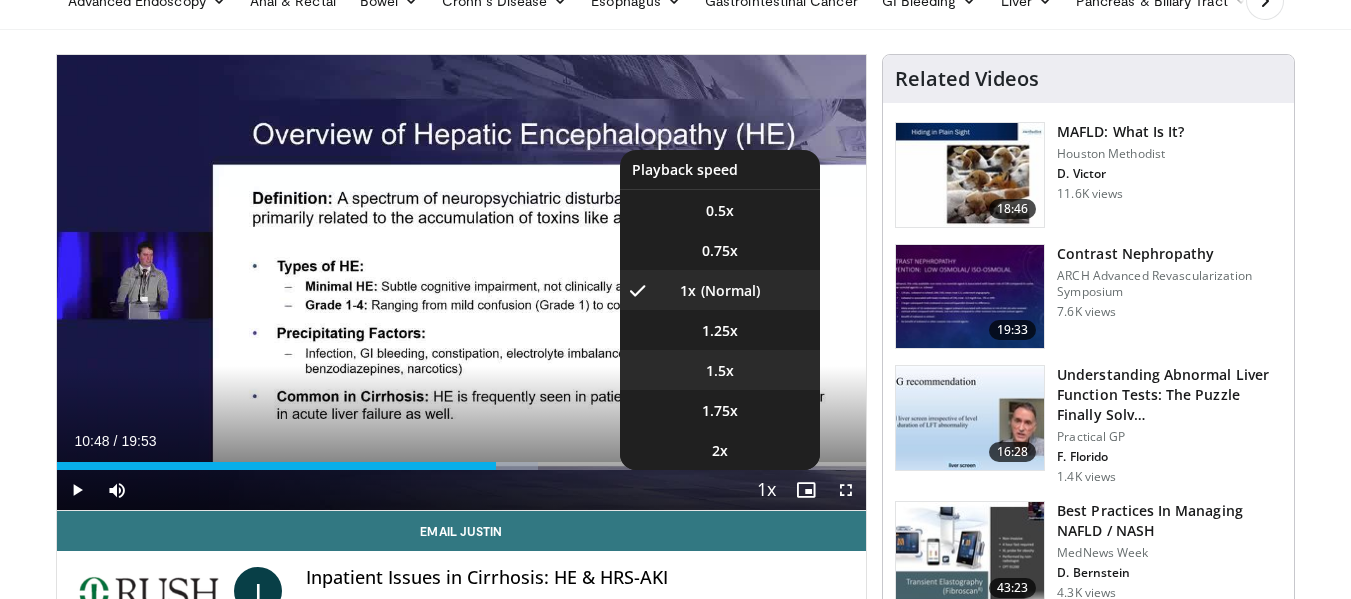 click on "1.5x" at bounding box center (720, 371) 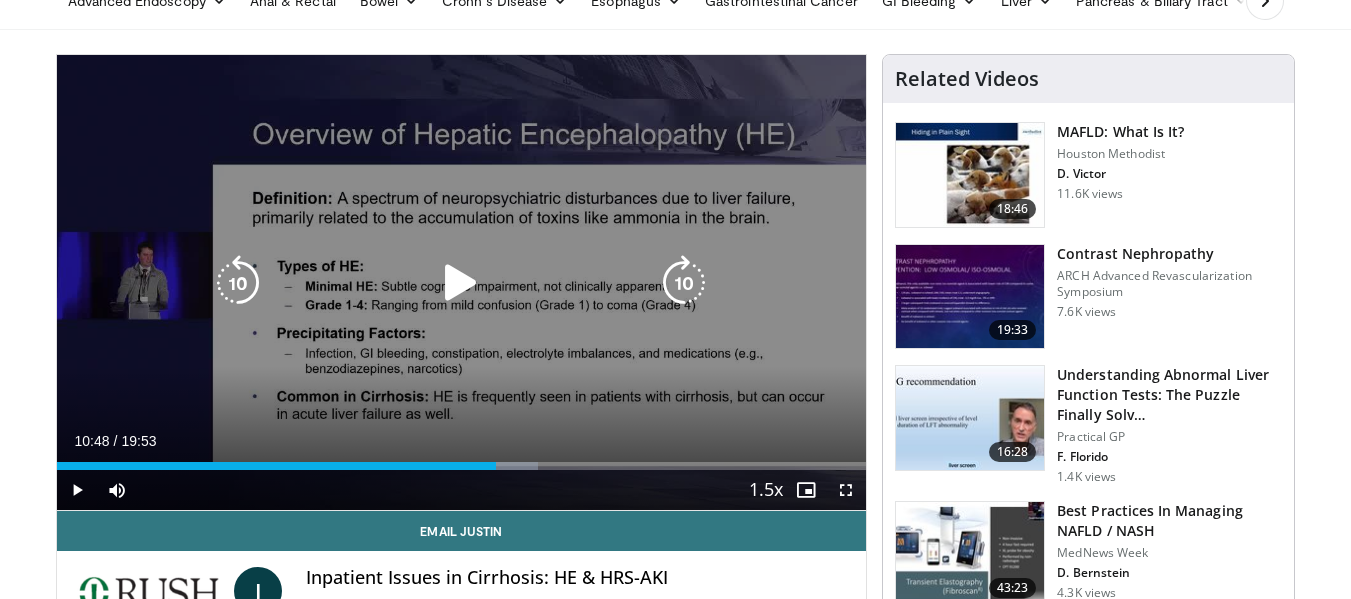 click at bounding box center (461, 283) 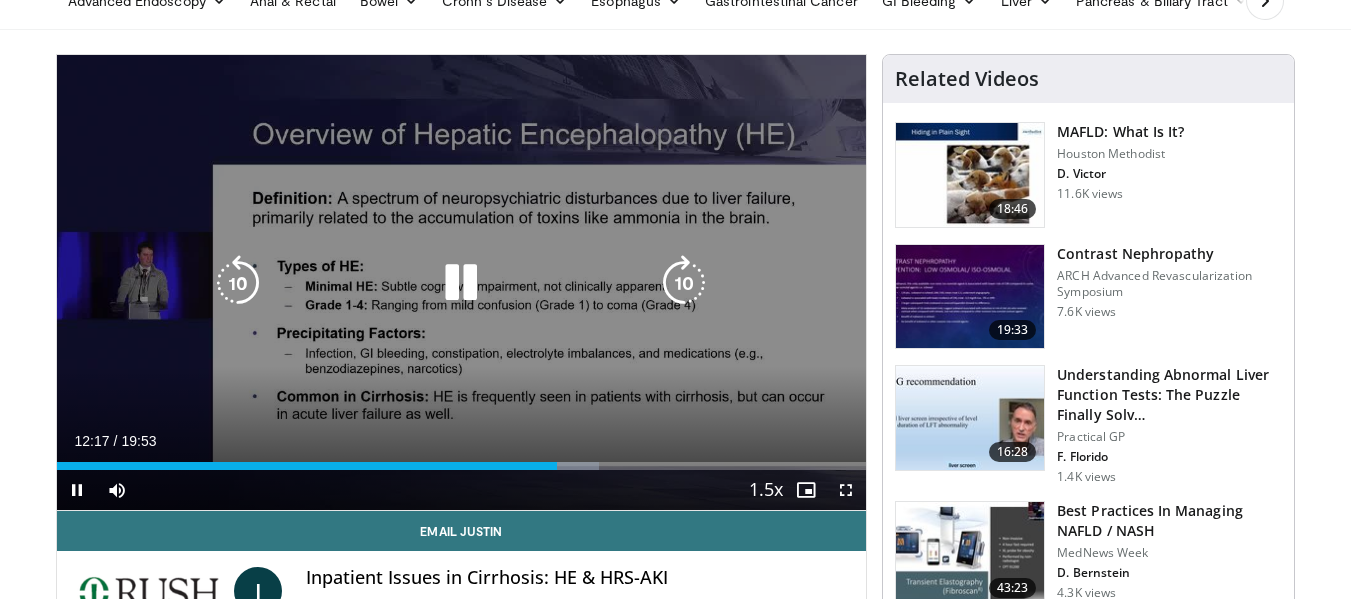 click at bounding box center [461, 283] 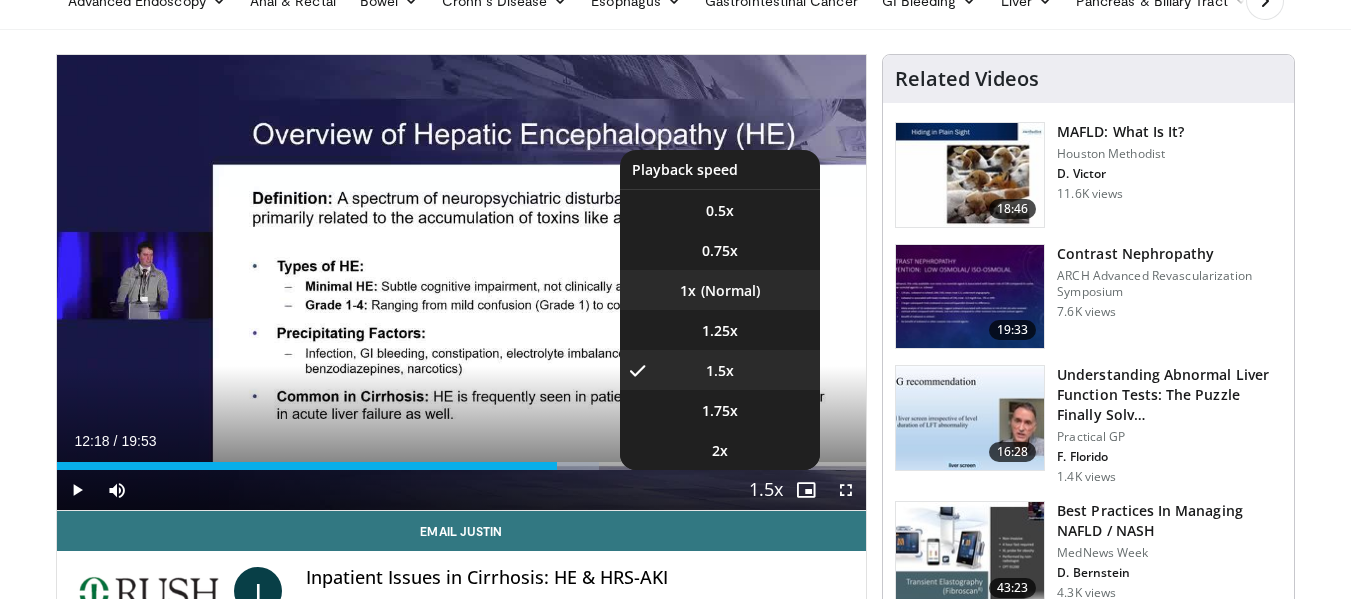 click on "1x" at bounding box center (720, 290) 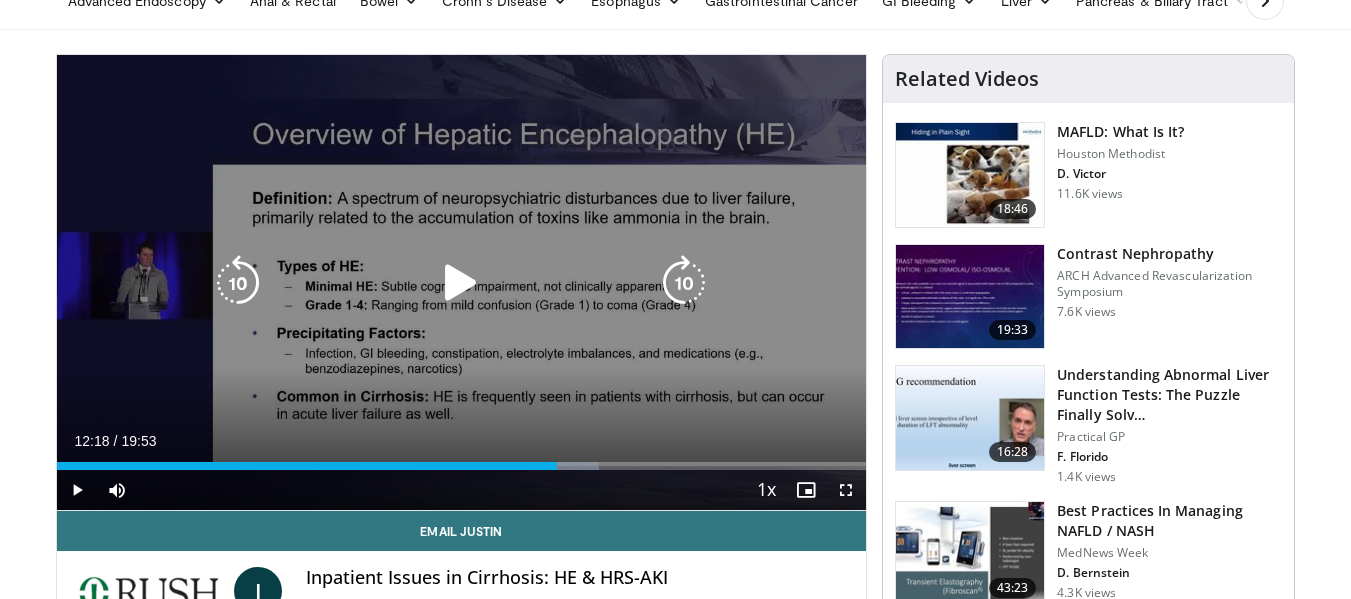 click at bounding box center (461, 283) 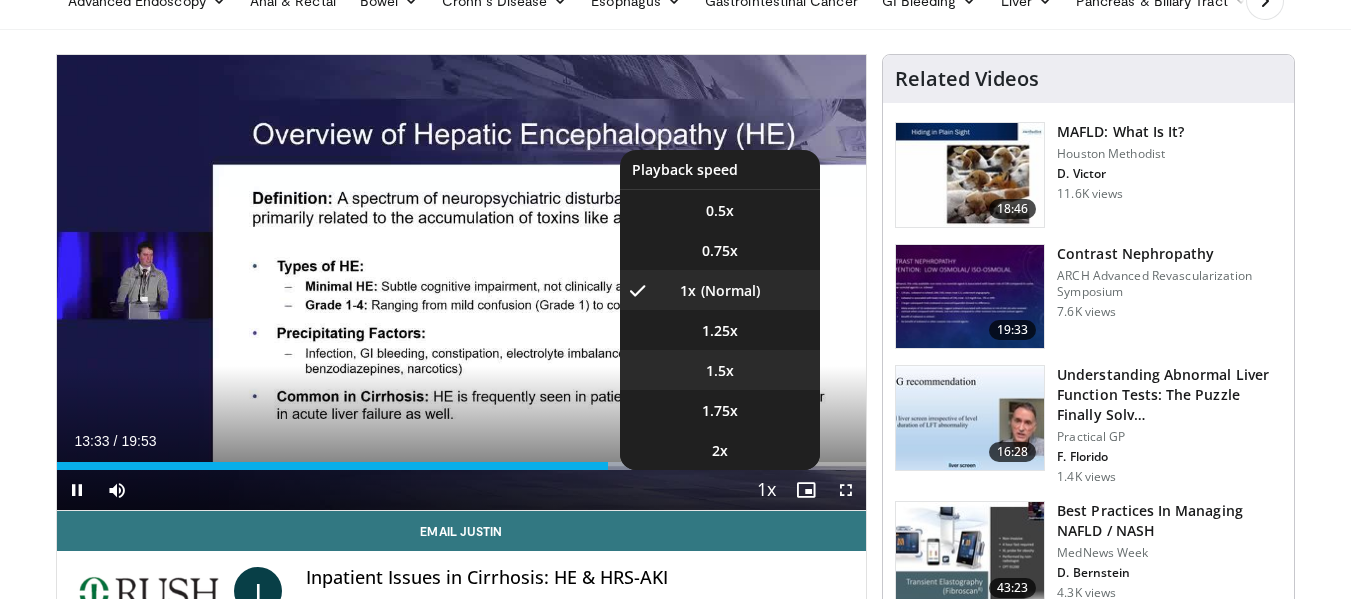 click on "1.5x" at bounding box center [720, 371] 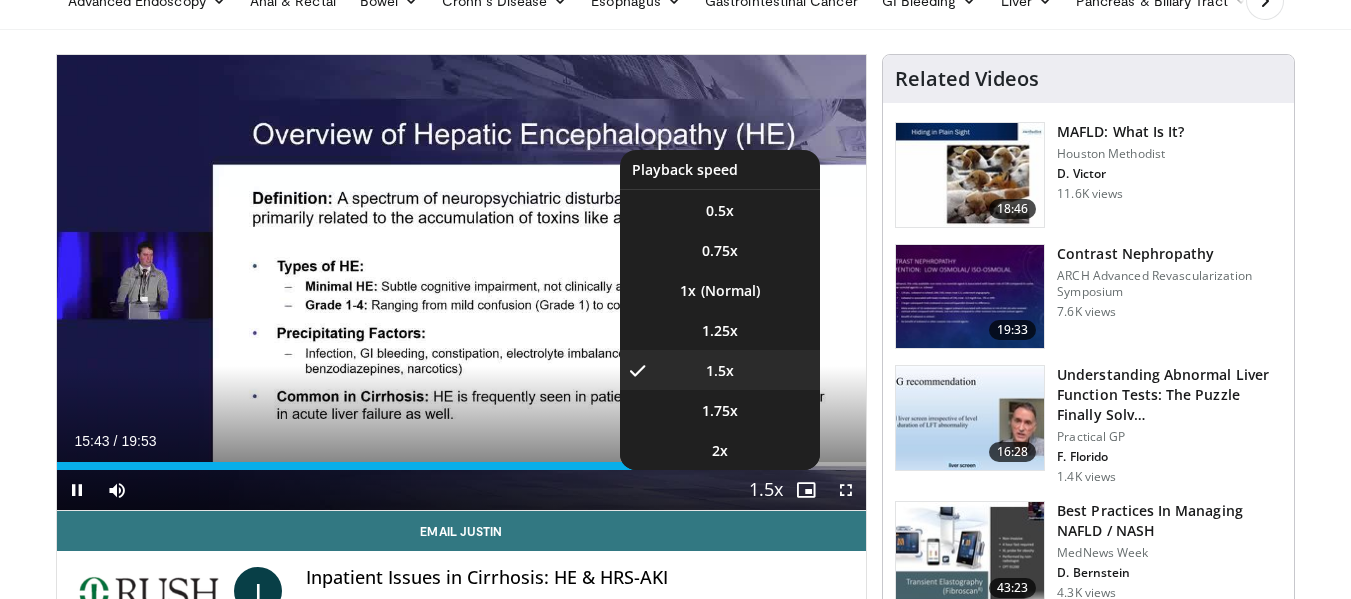 click at bounding box center [766, 491] 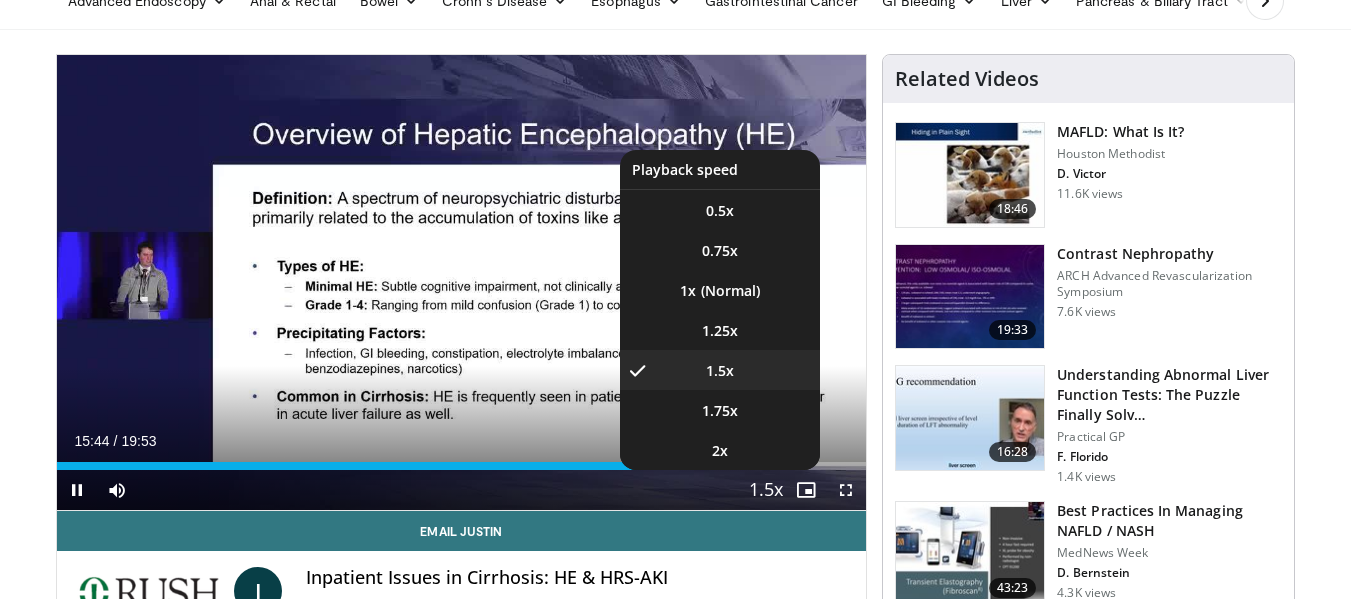 click on "**********" at bounding box center (462, 283) 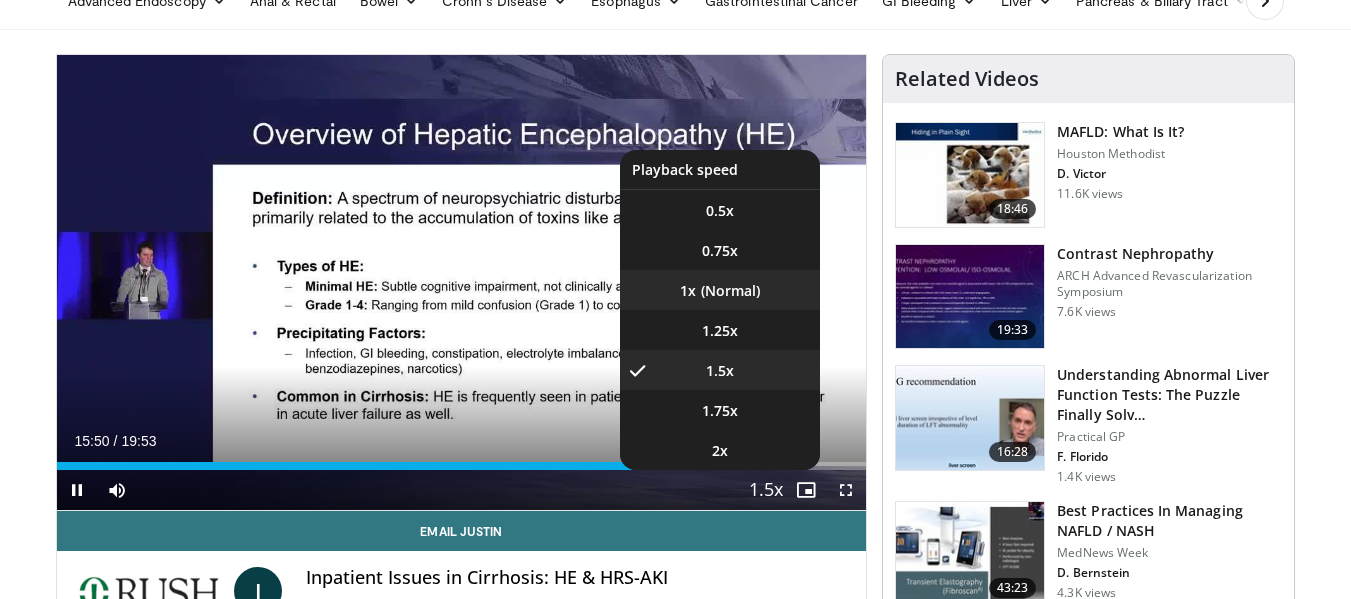 click on "1x" at bounding box center [720, 290] 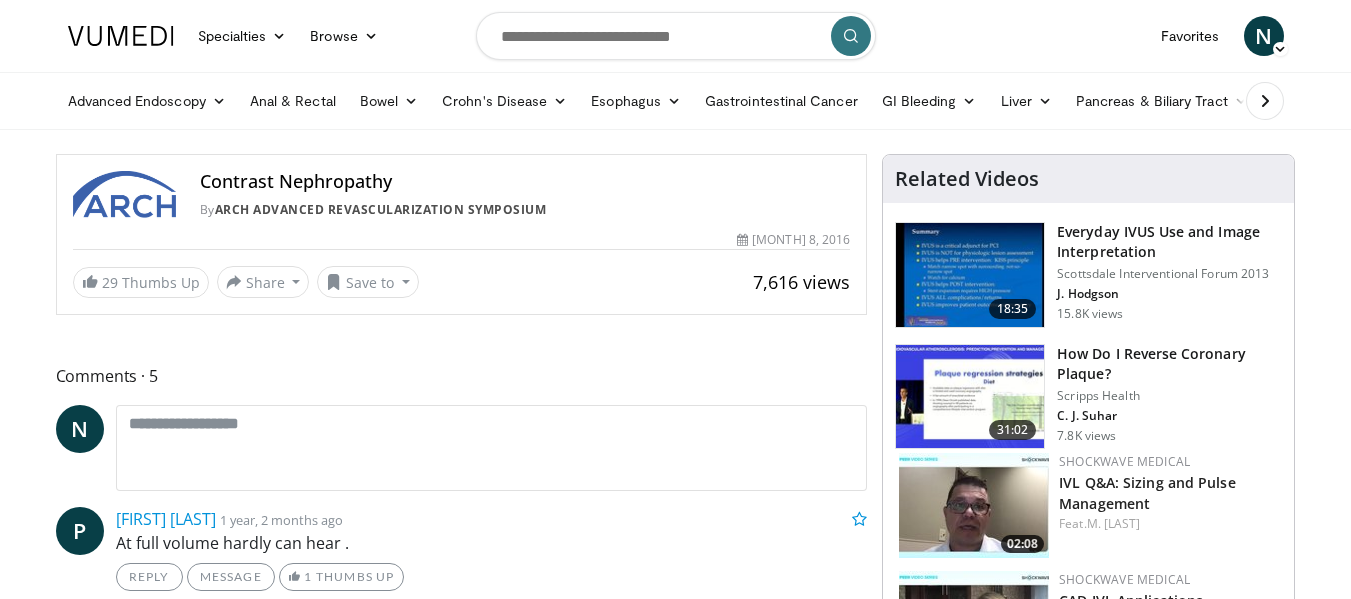 scroll, scrollTop: 0, scrollLeft: 0, axis: both 